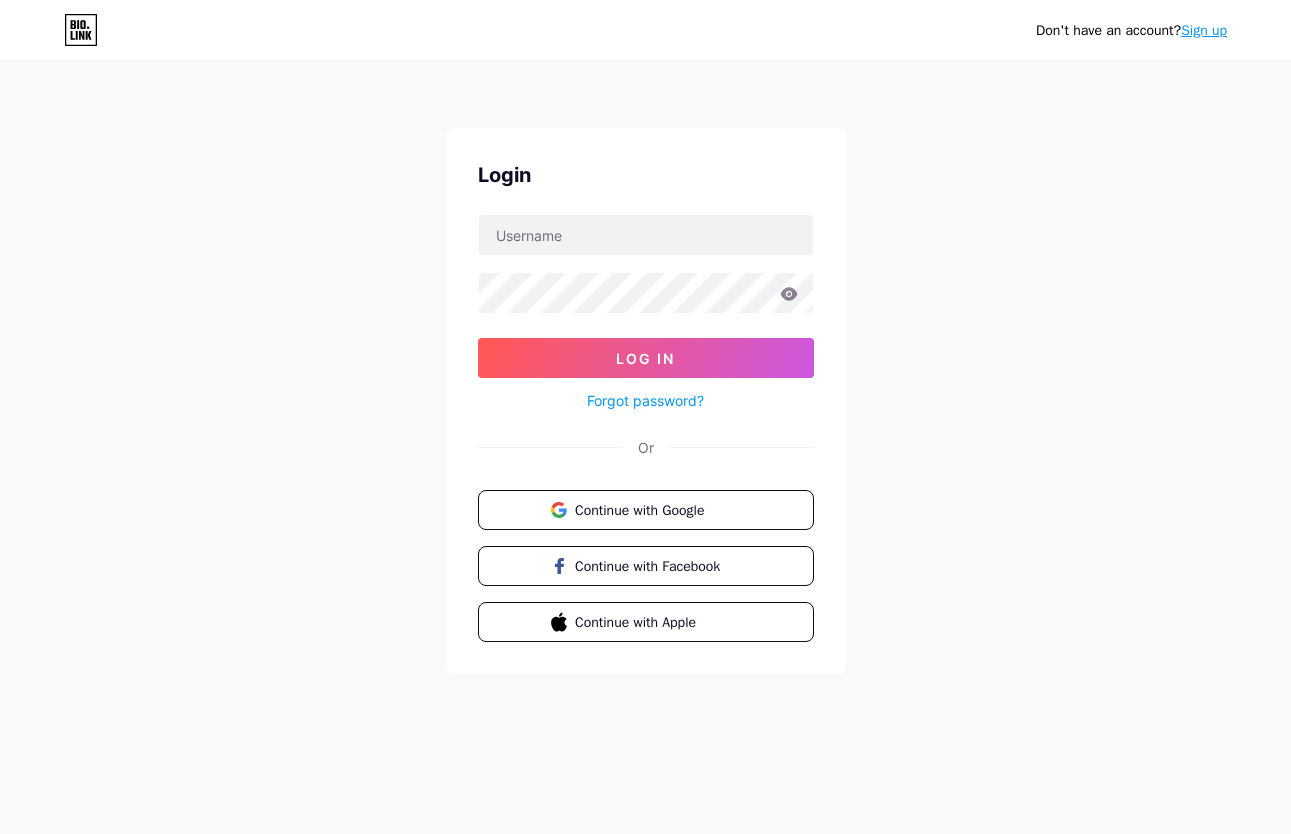 scroll, scrollTop: 0, scrollLeft: 0, axis: both 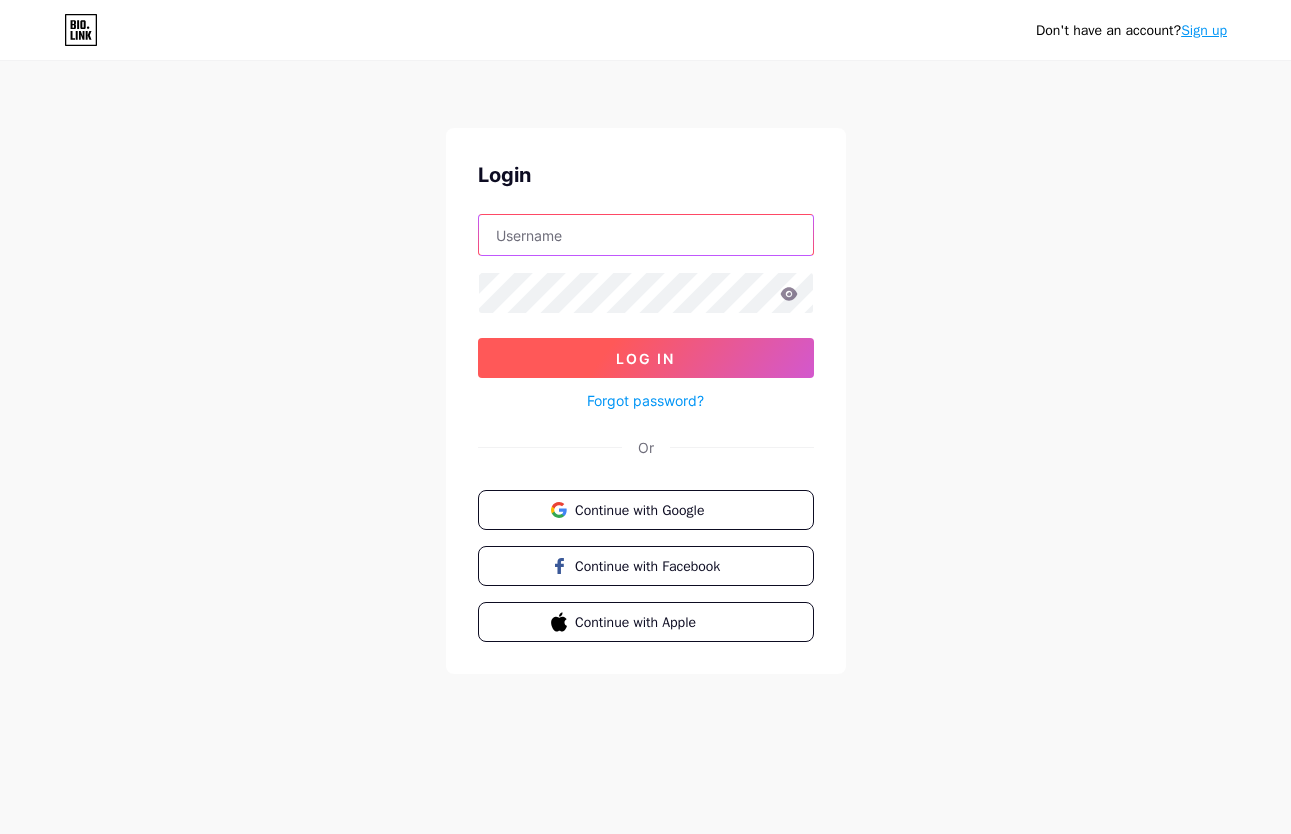 type on "[USERNAME]@[DOMAIN].com" 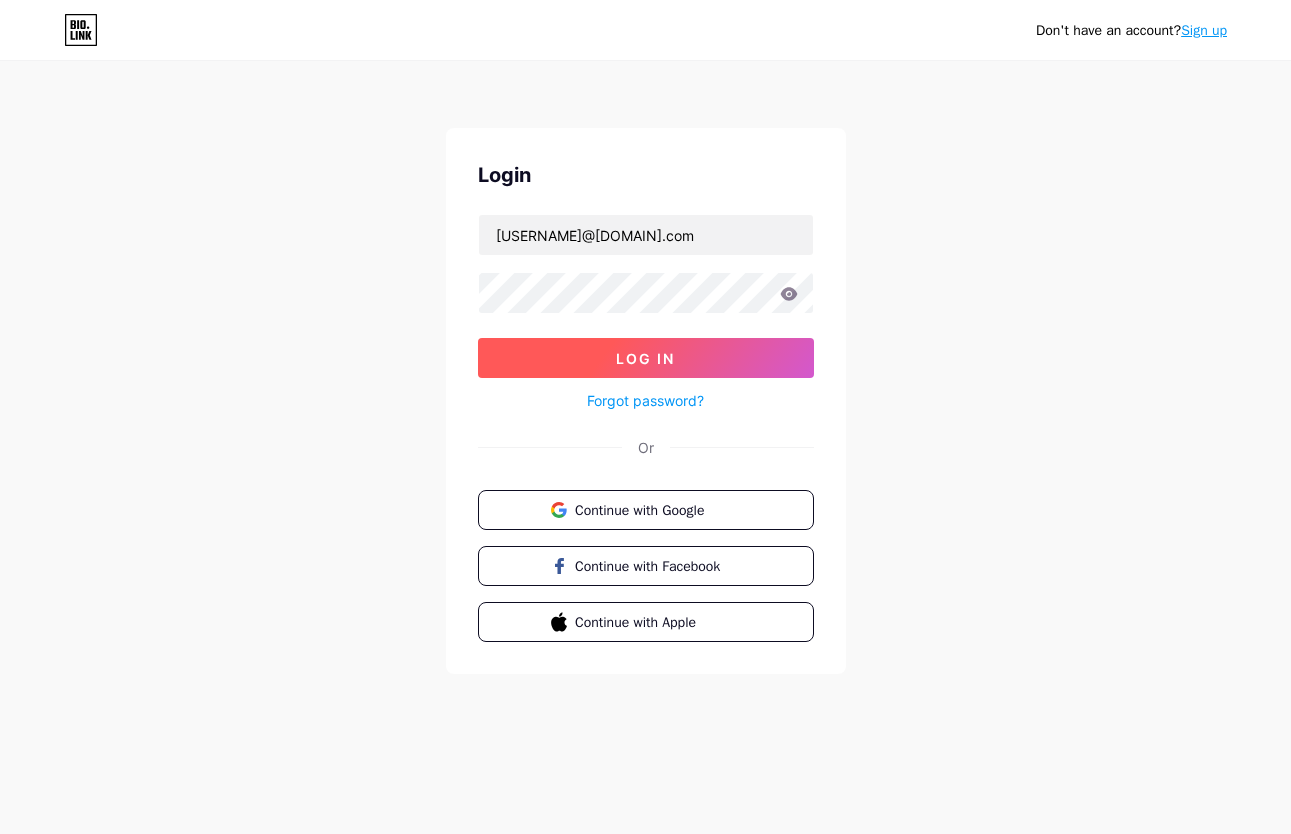 click on "Log In" at bounding box center [646, 358] 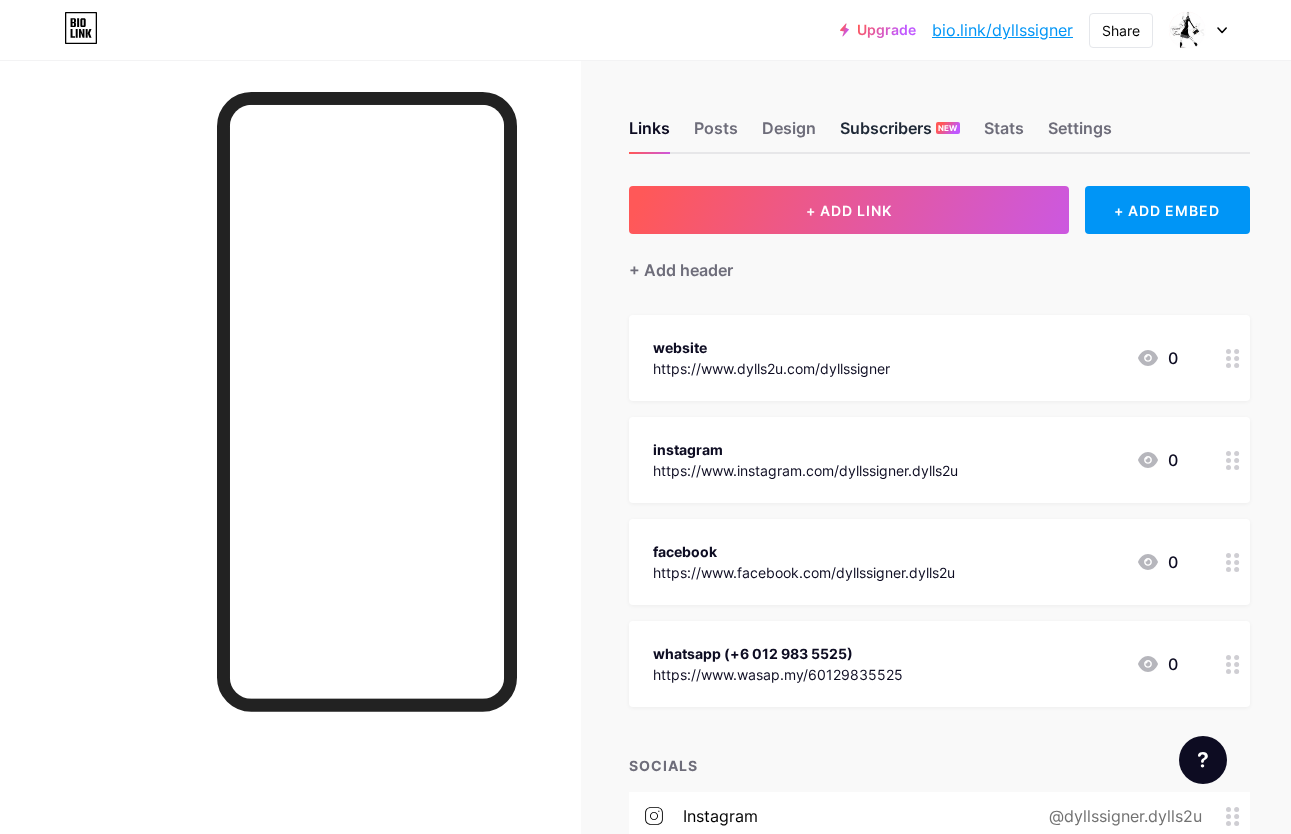 scroll, scrollTop: 2, scrollLeft: 0, axis: vertical 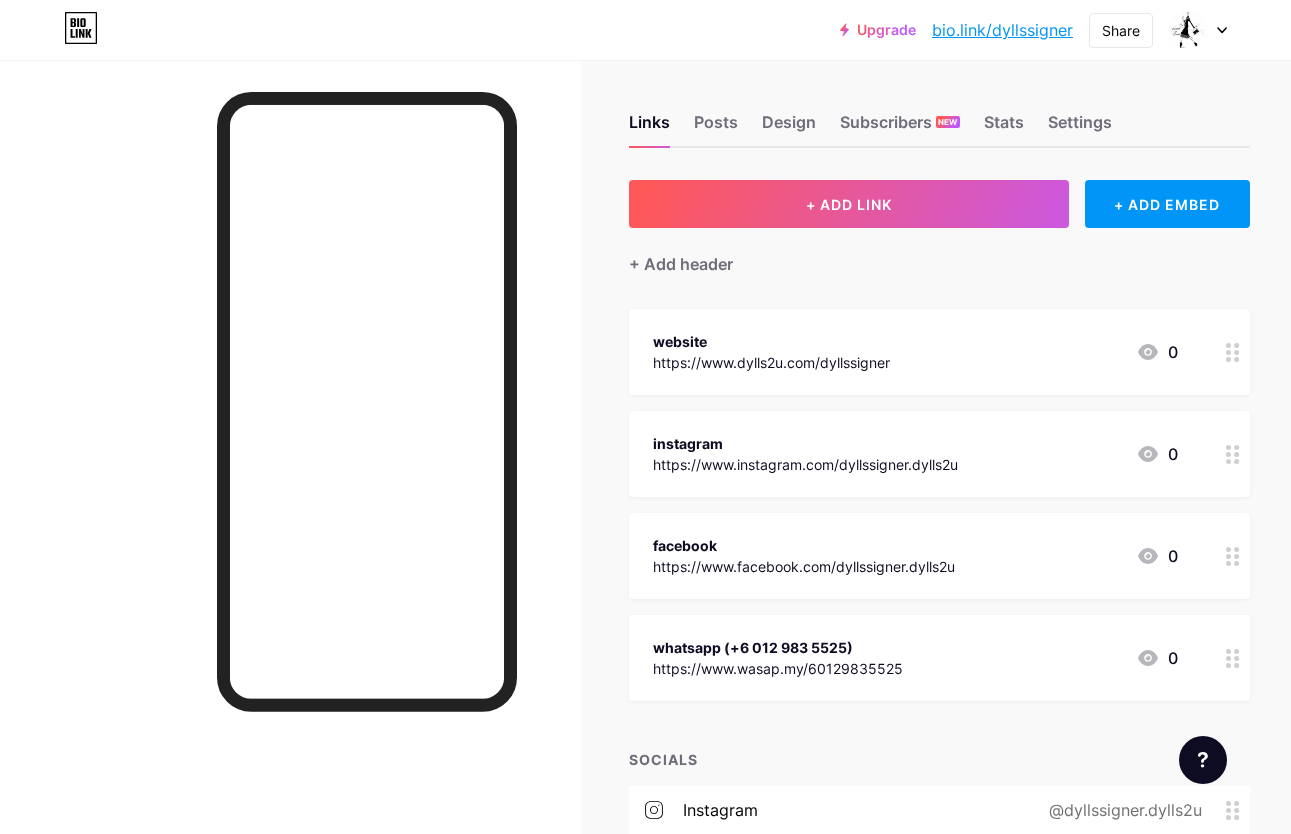 click on "website
https://www.dylls2u.com/dyllssigner
0" at bounding box center [939, 352] 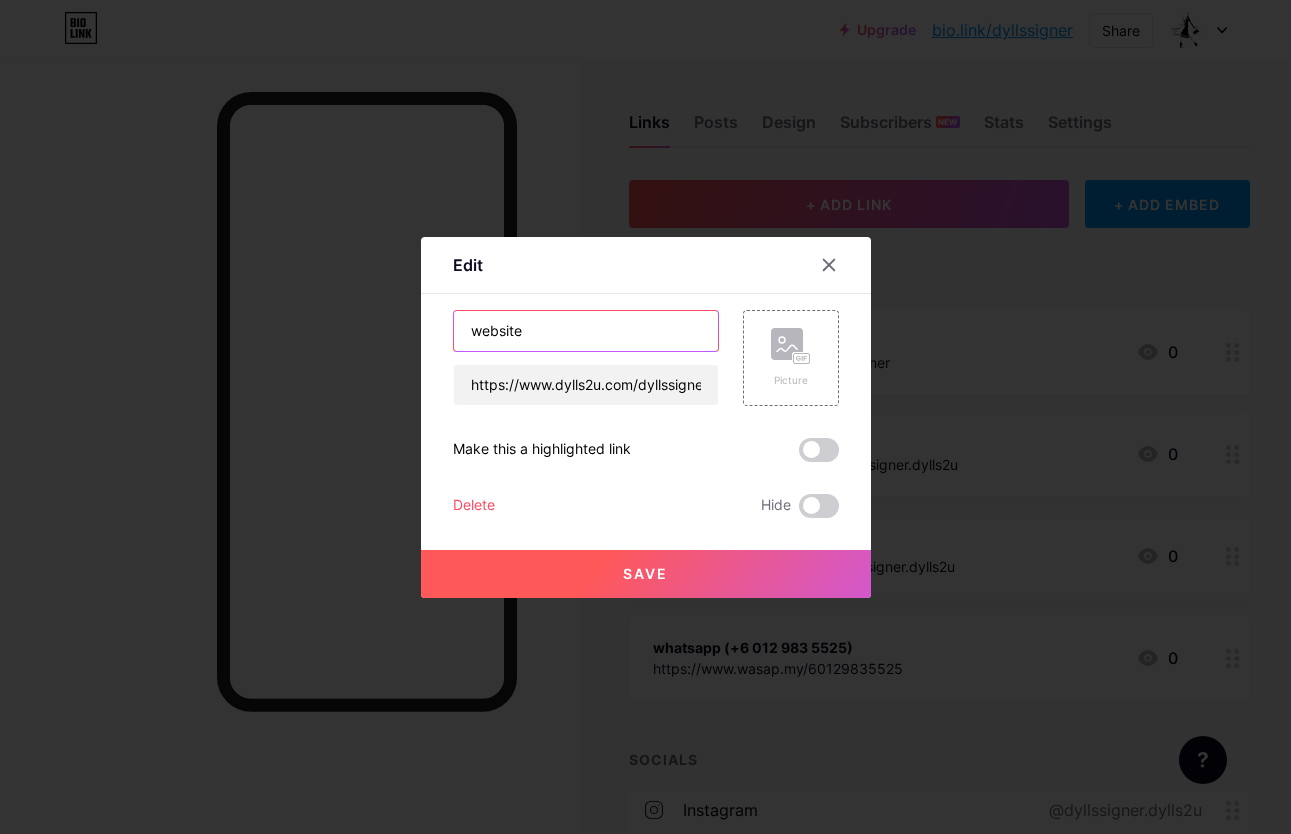 drag, startPoint x: 549, startPoint y: 336, endPoint x: 443, endPoint y: 337, distance: 106.004715 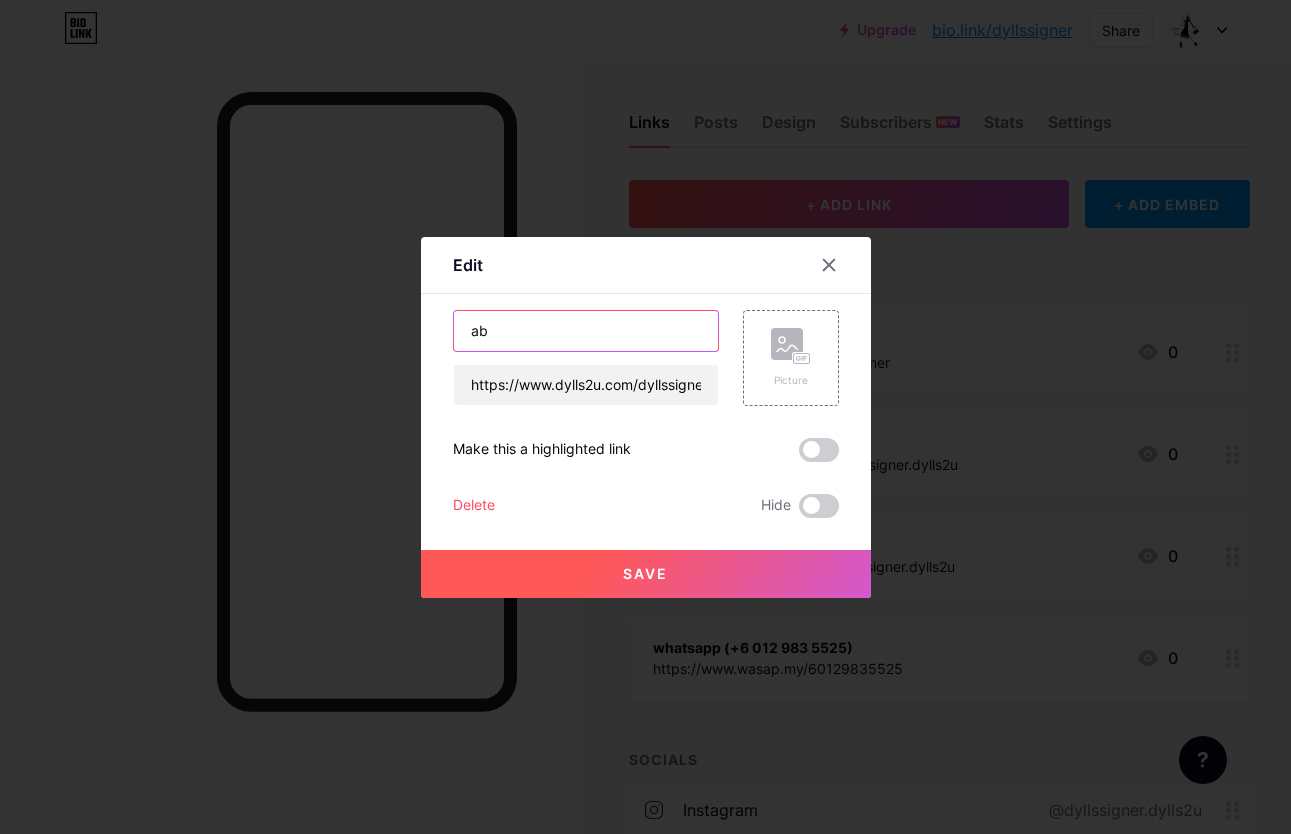 type on "a" 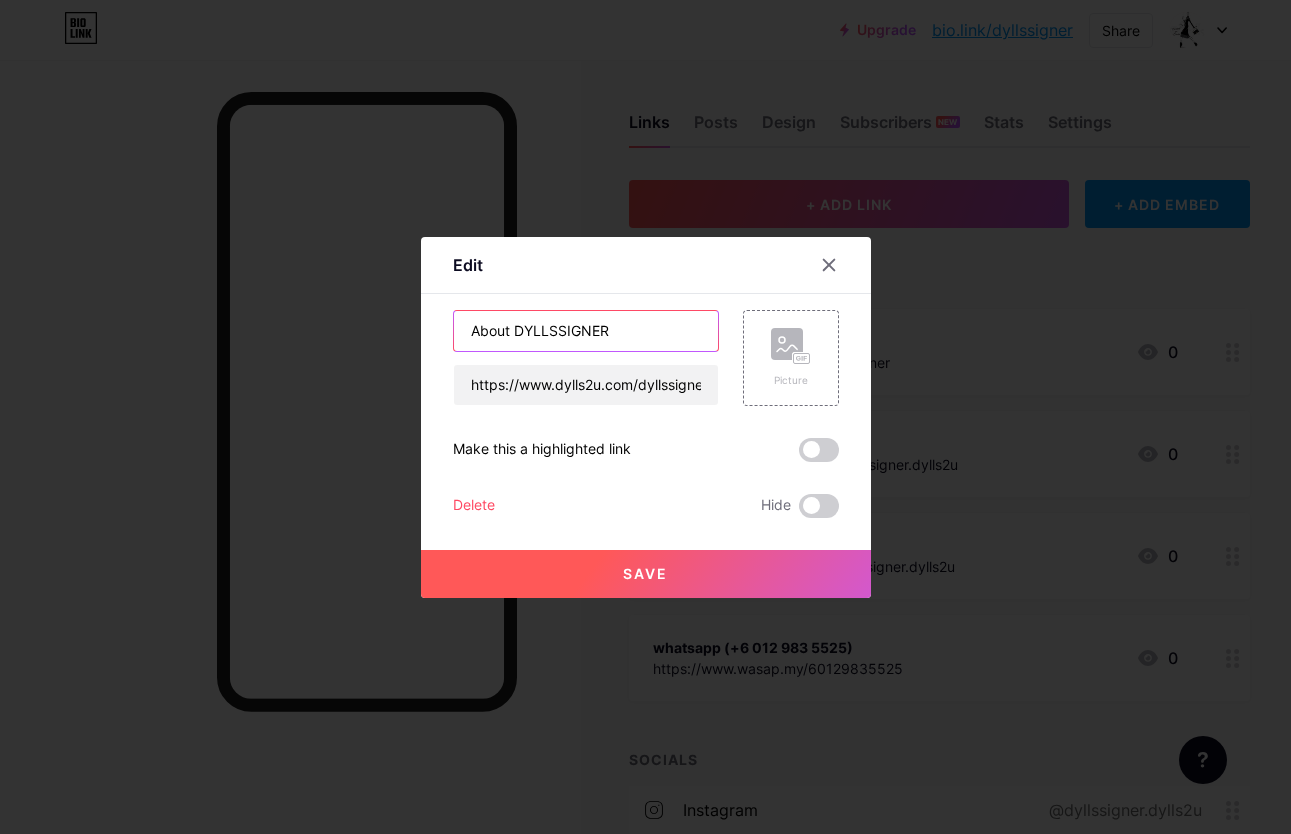 type on "About DYLLSSIGNER" 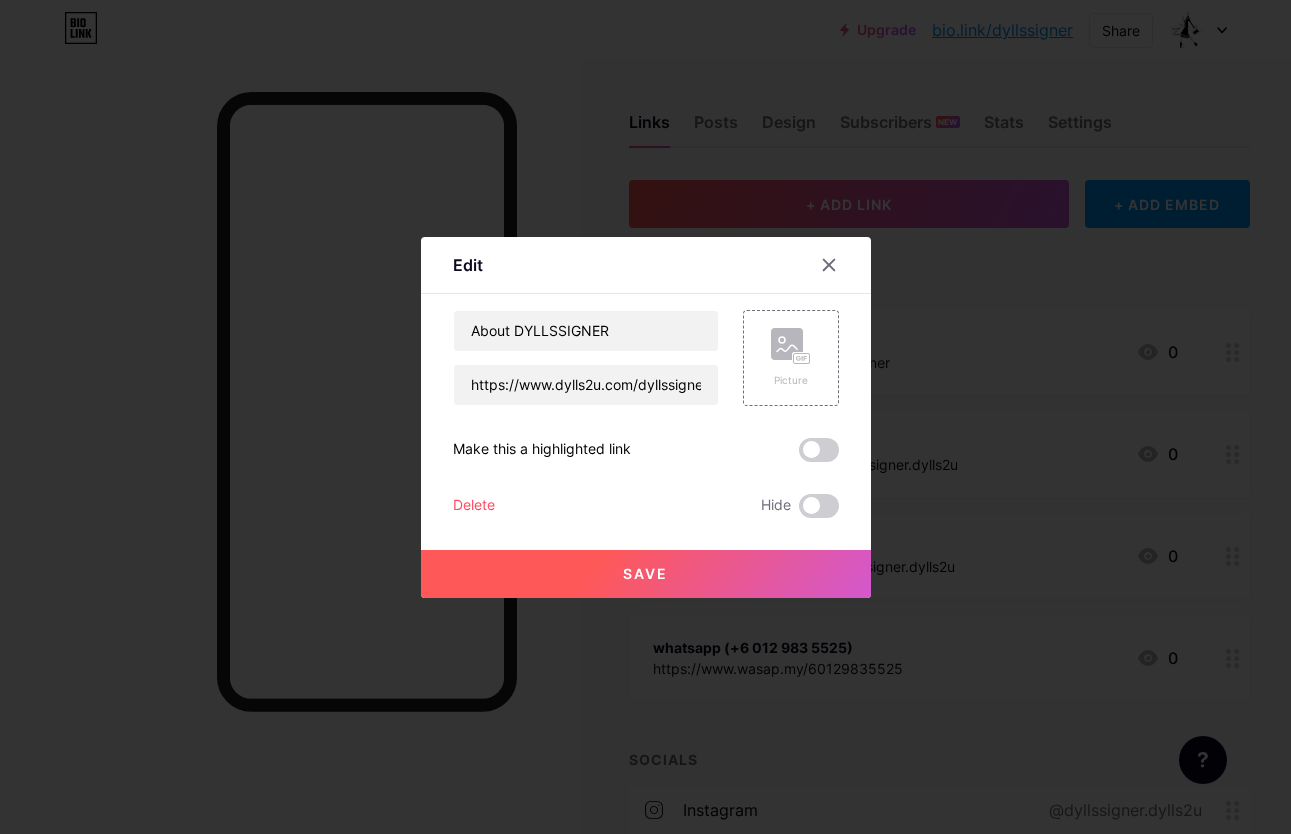 click on "Save" at bounding box center [645, 573] 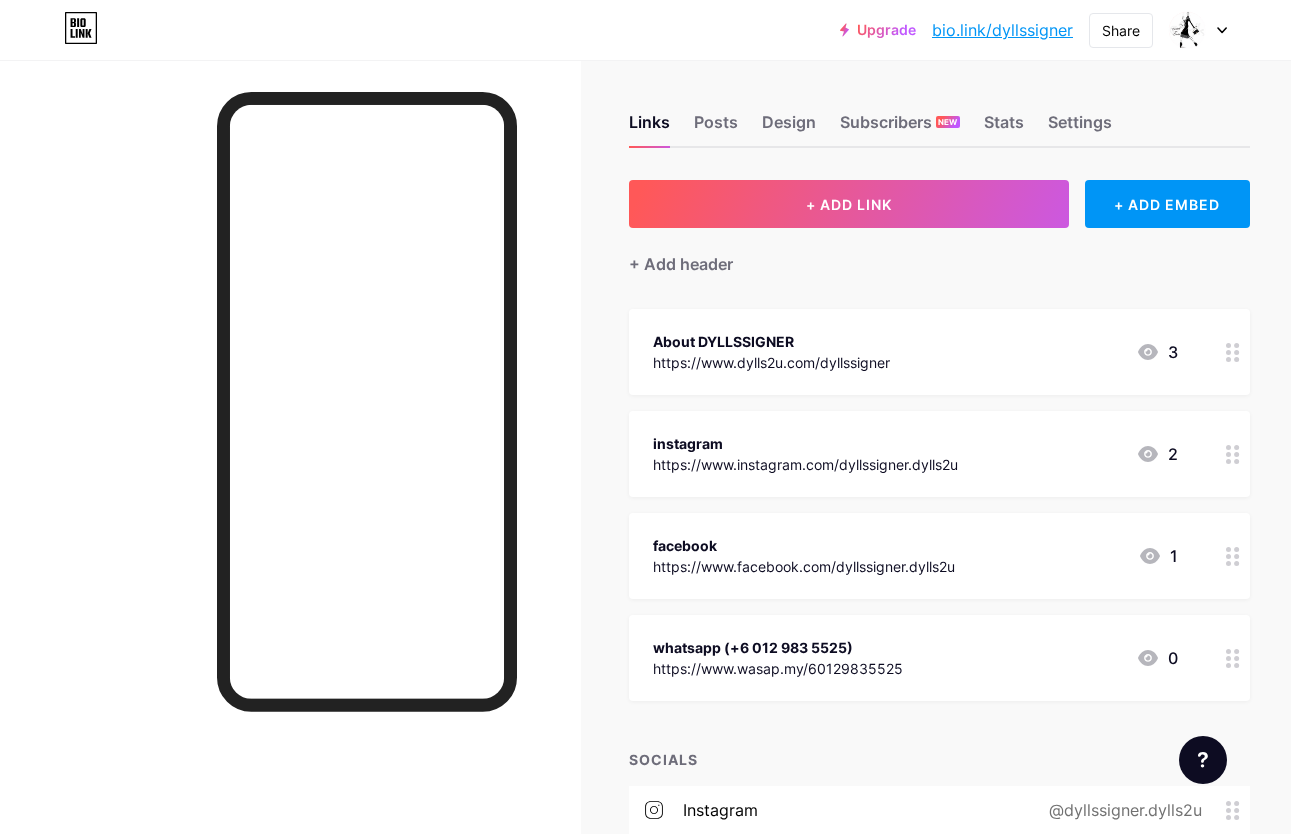 click on "About DYLLSSIGNER
https://www.dylls2u.com/dyllssigner
3" at bounding box center (915, 352) 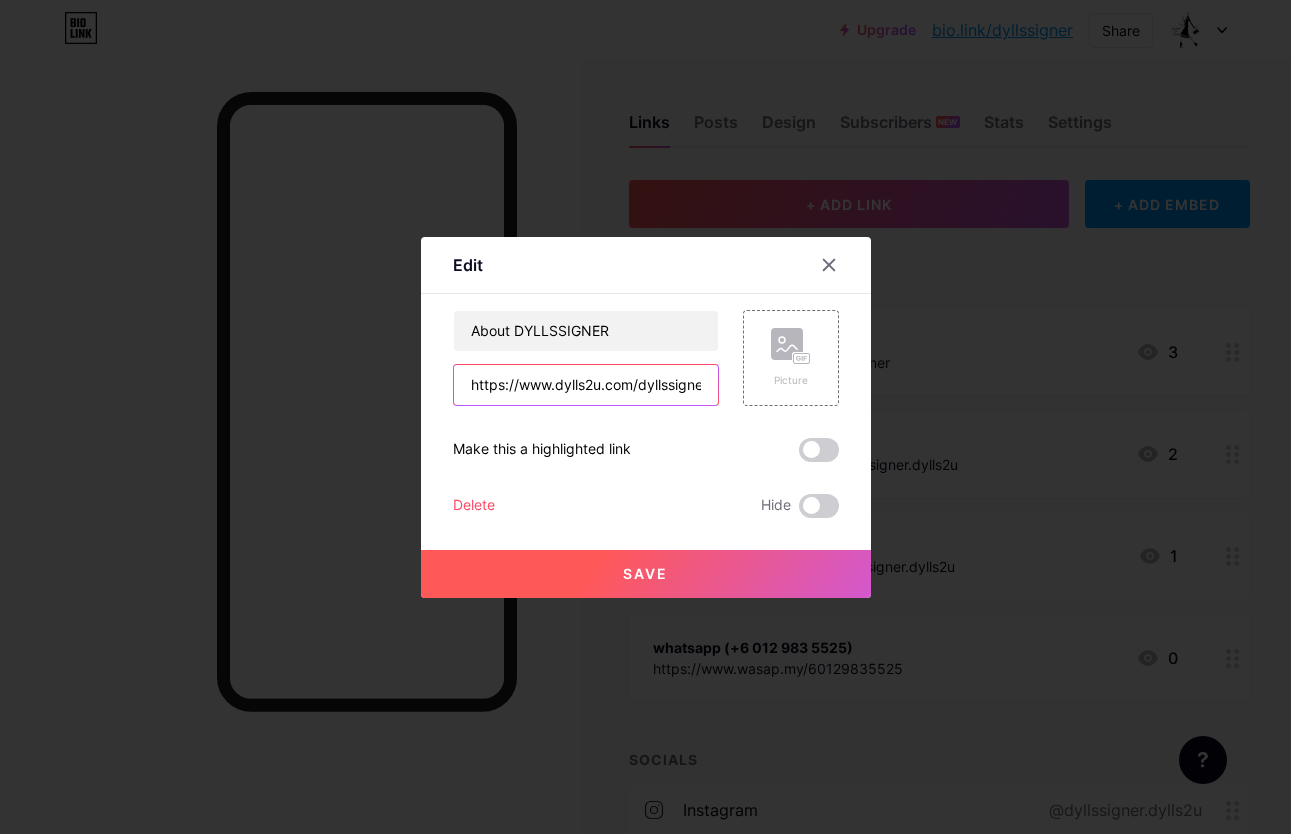 click on "https://www.dylls2u.com/dyllssigner" at bounding box center (586, 385) 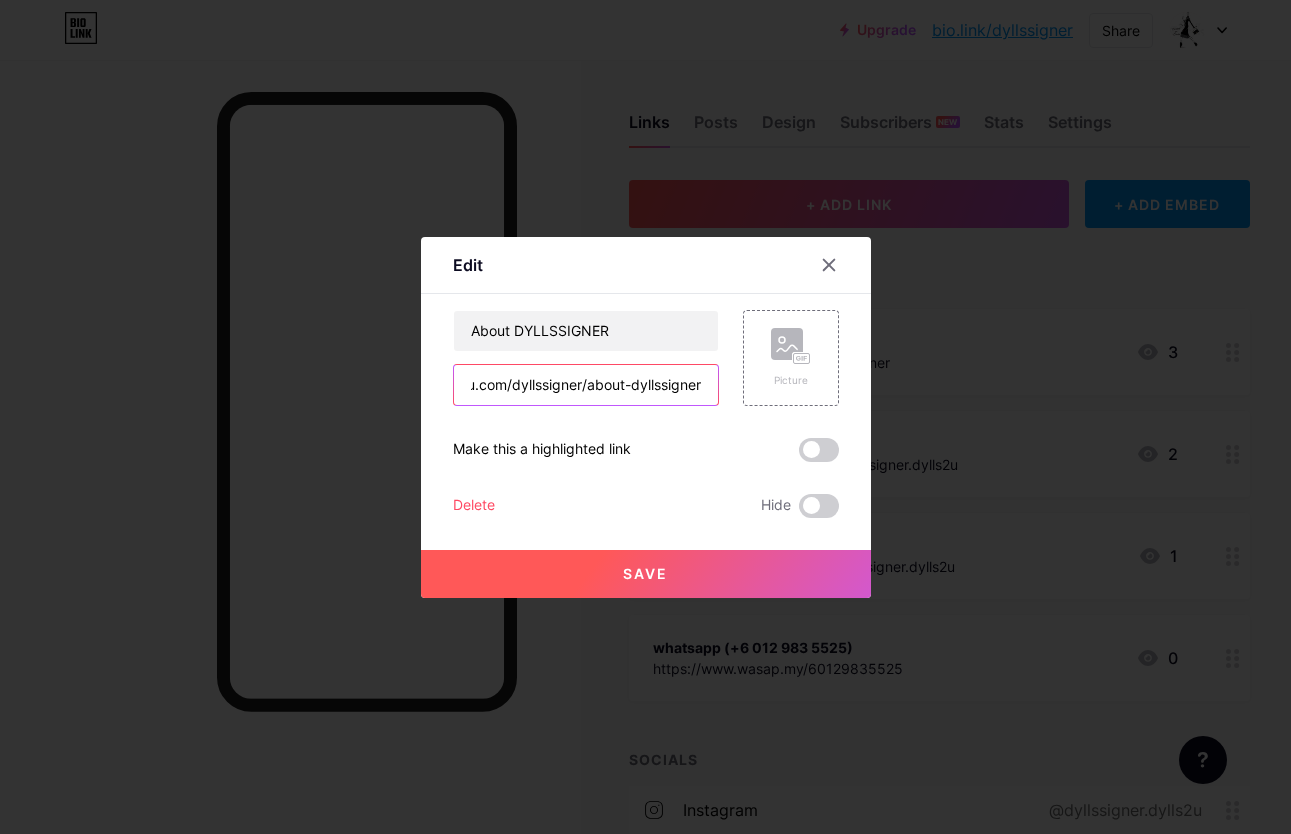type on "https://www.dylls2u.com/dyllssigner/about-dyllssigner" 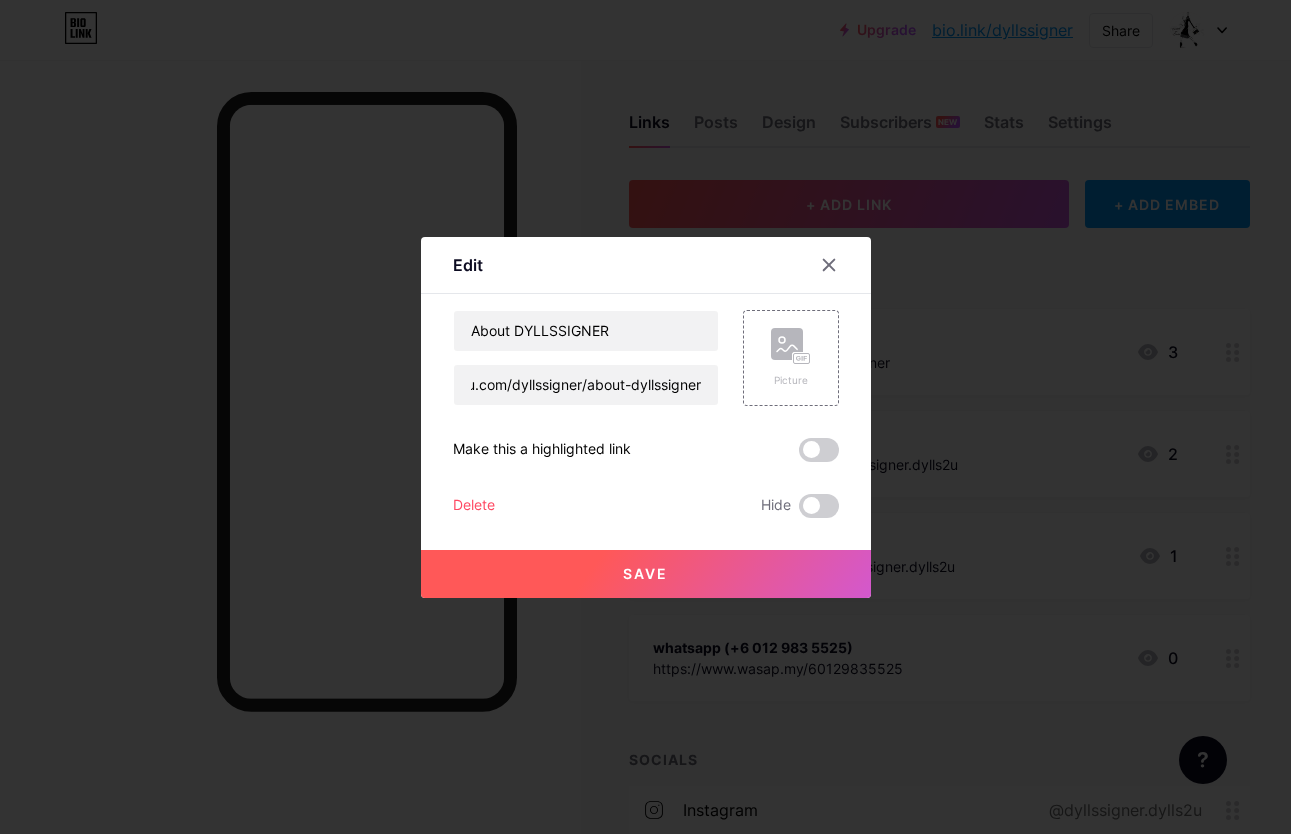 scroll, scrollTop: 0, scrollLeft: 0, axis: both 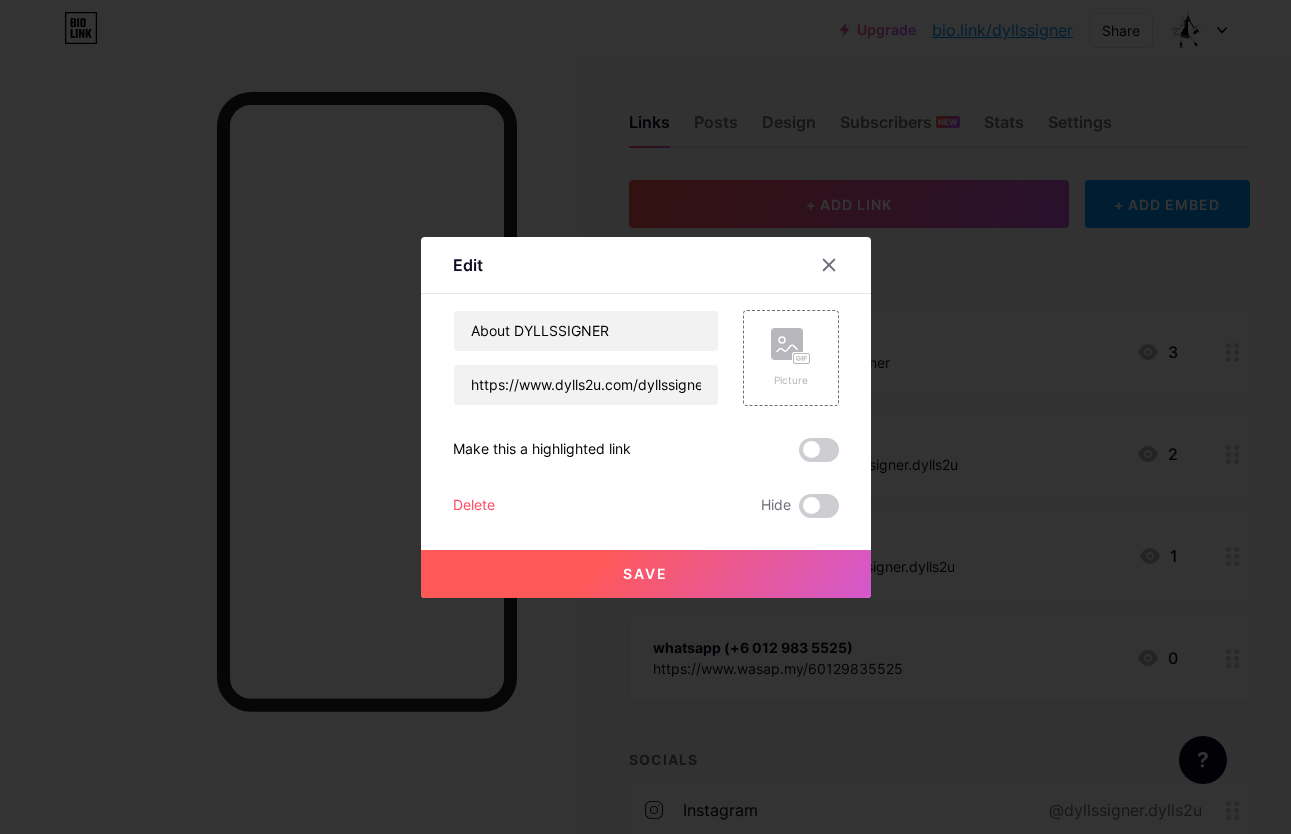 click on "Save" at bounding box center [645, 573] 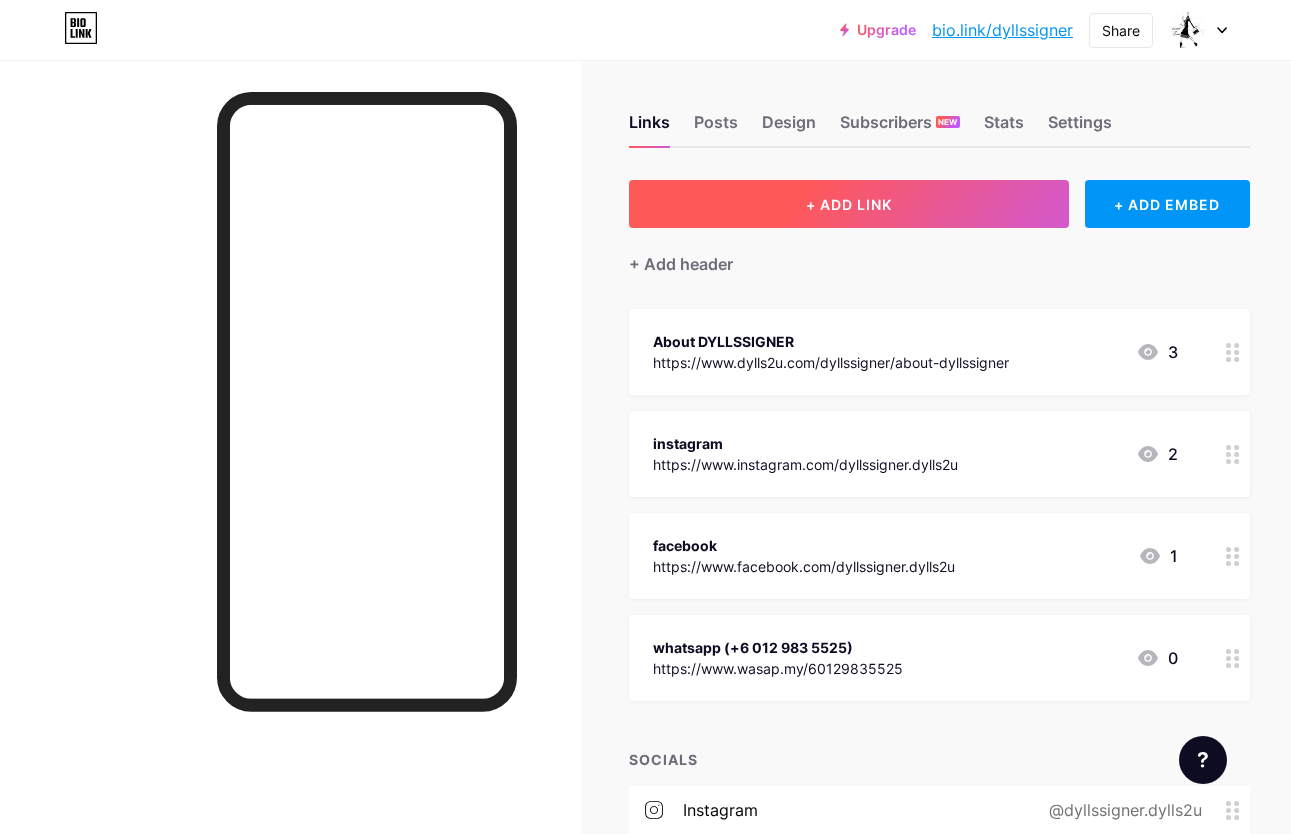 click on "+ ADD LINK" at bounding box center [849, 204] 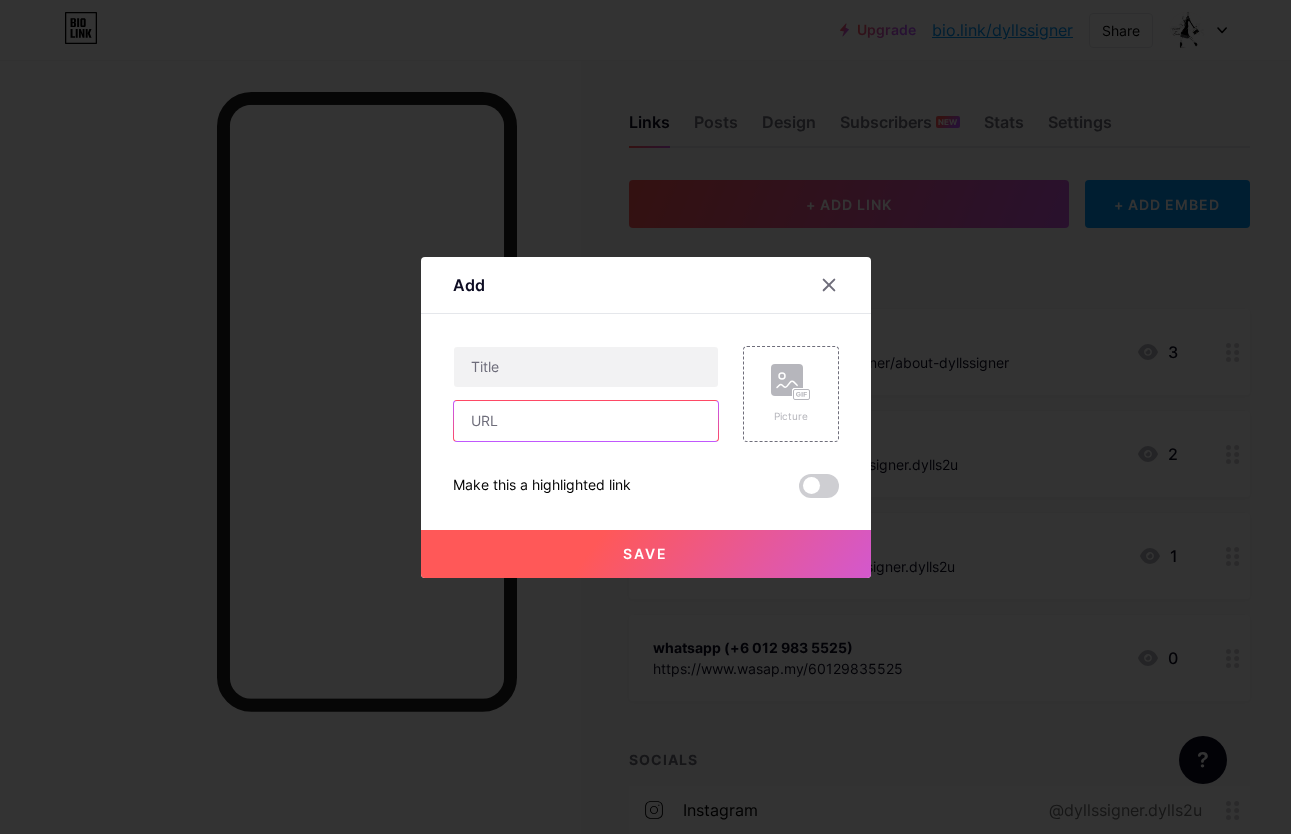 click at bounding box center [586, 421] 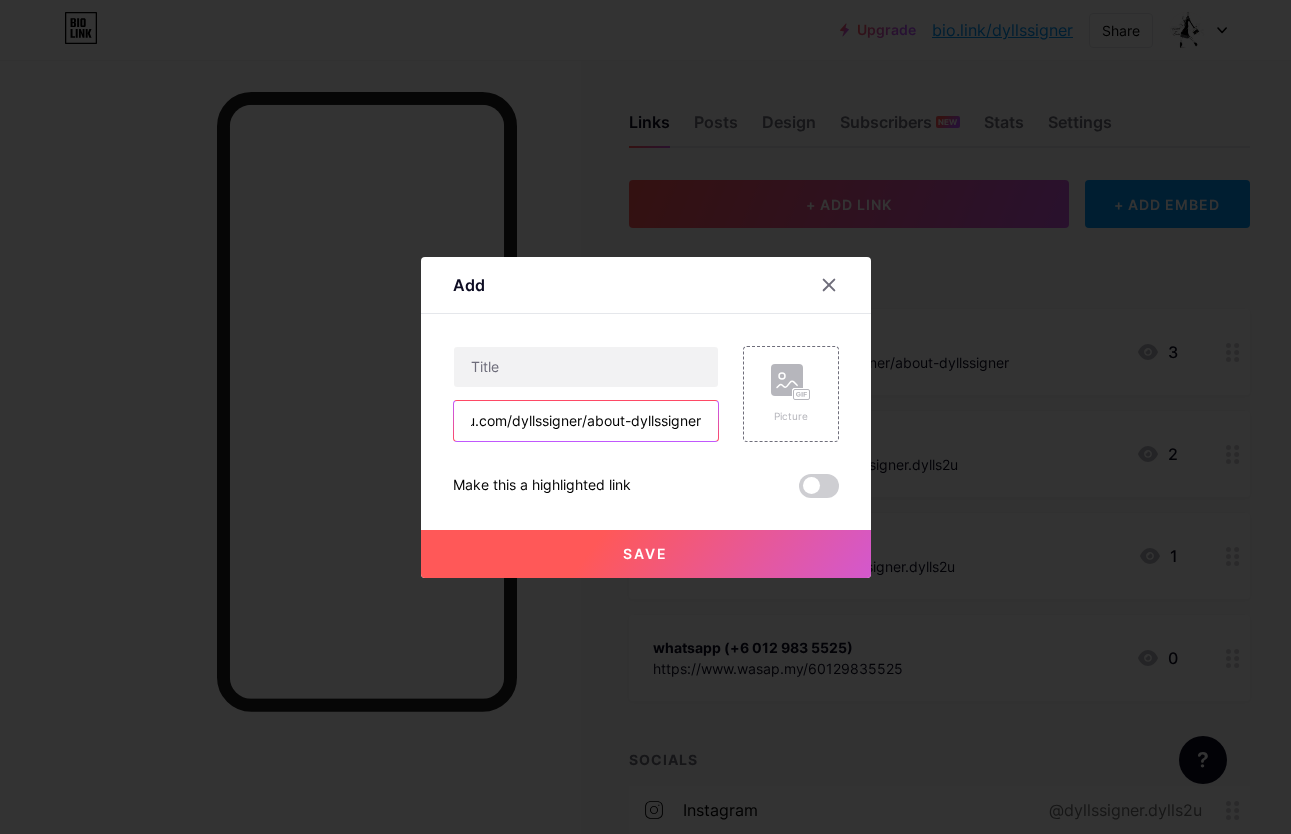 scroll, scrollTop: 0, scrollLeft: 126, axis: horizontal 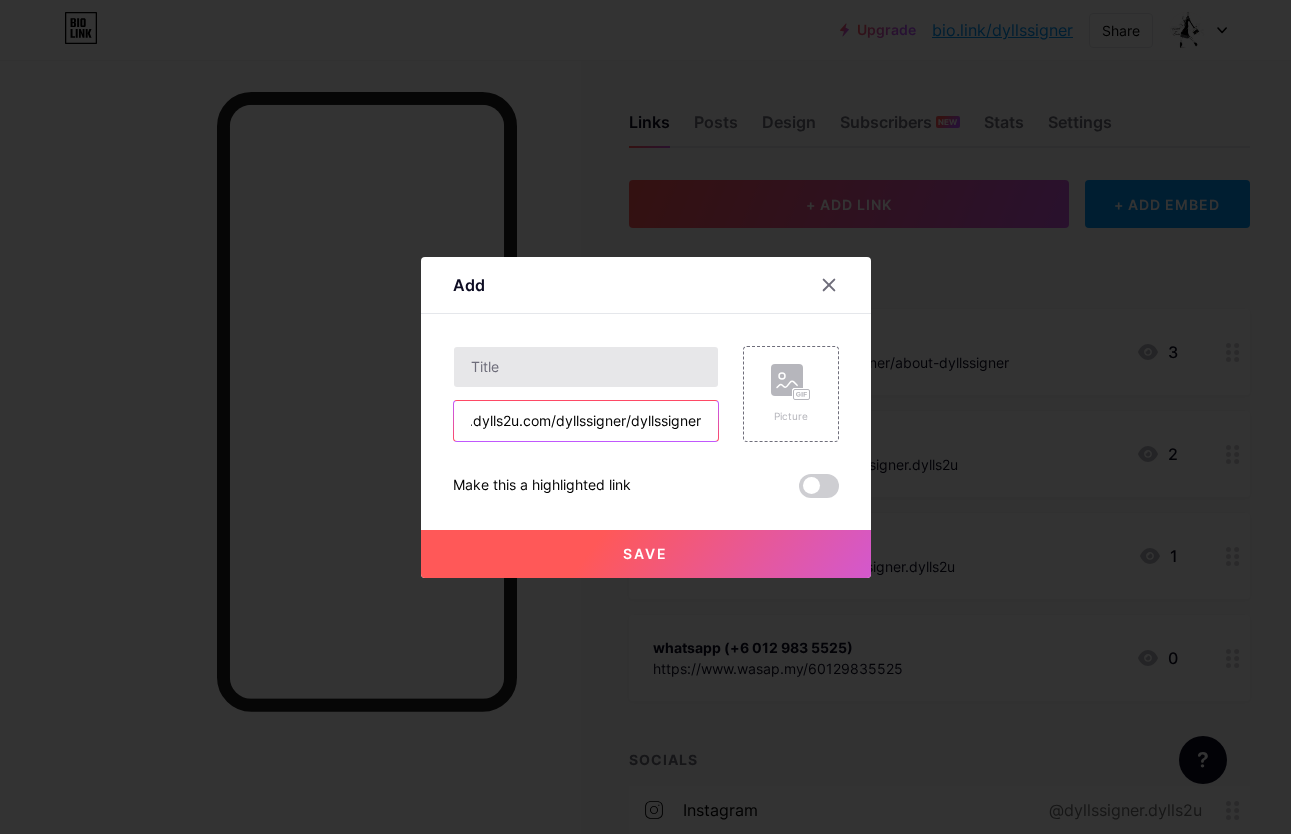 type on "https://www.dylls2u.com/dyllssigner/dyllssigner" 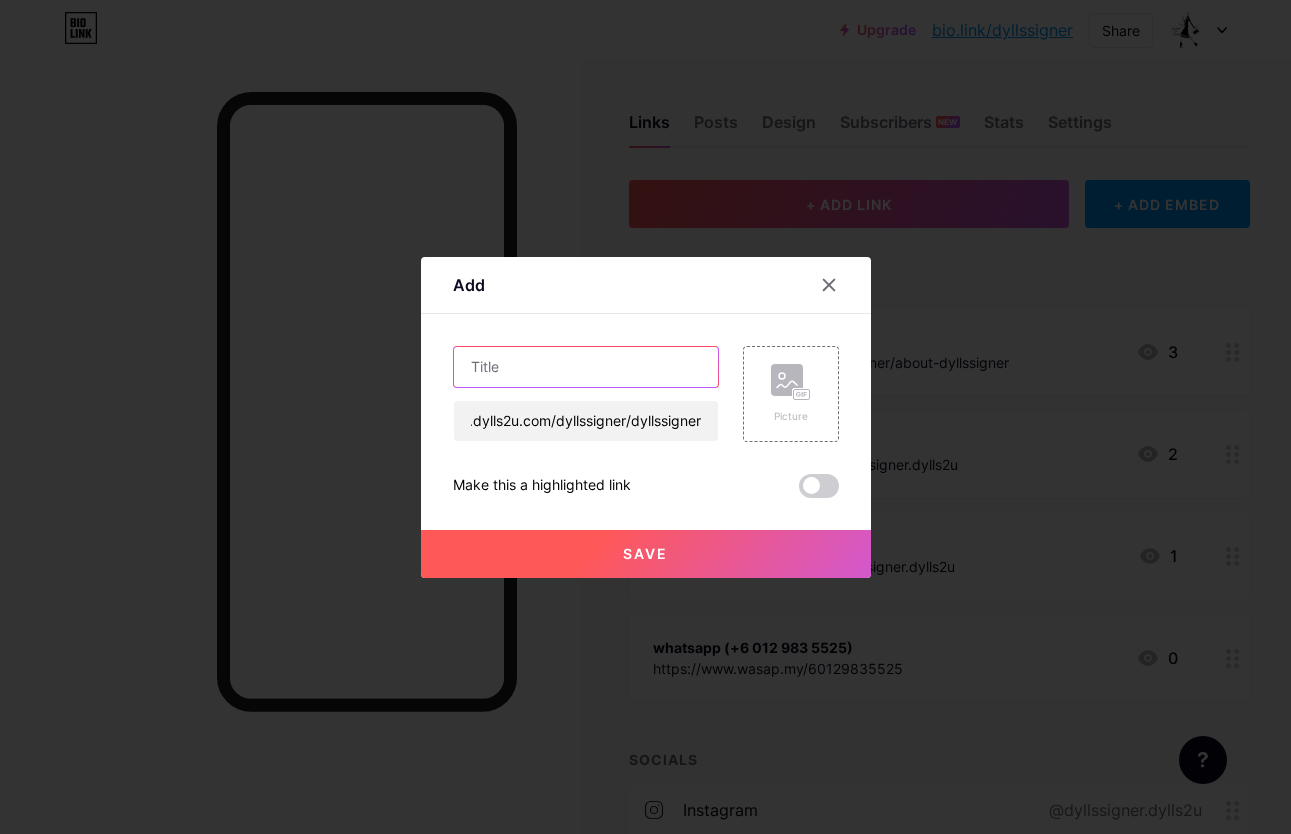 scroll, scrollTop: 0, scrollLeft: 0, axis: both 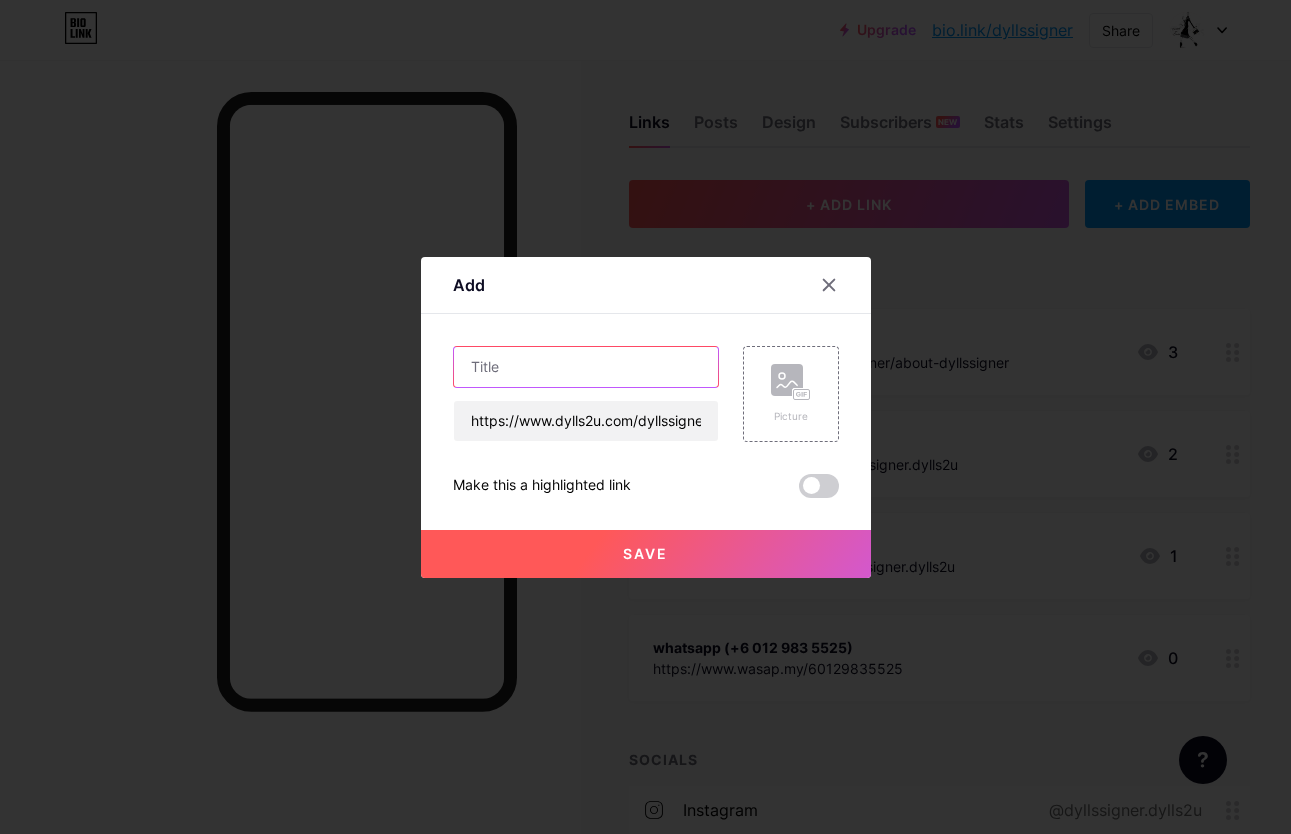 click at bounding box center [586, 367] 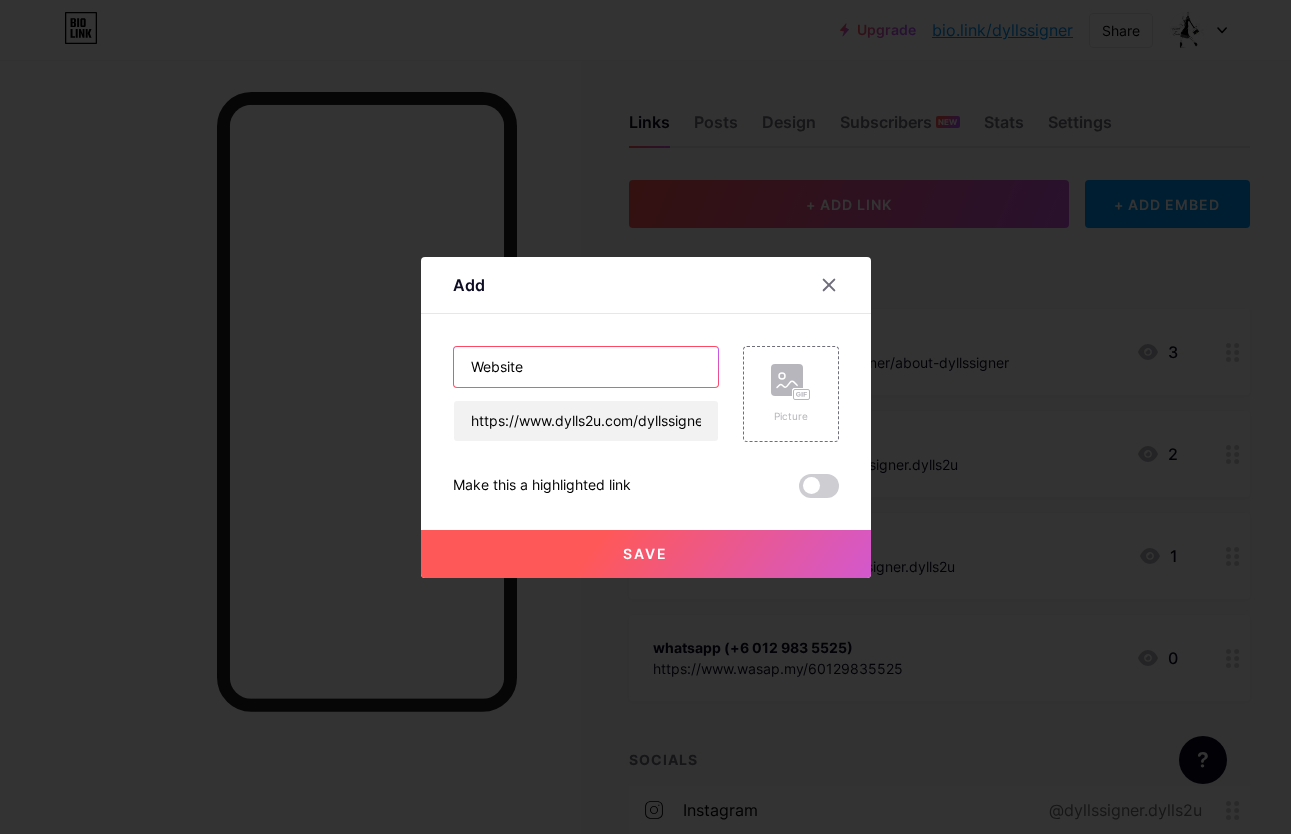 type on "Website" 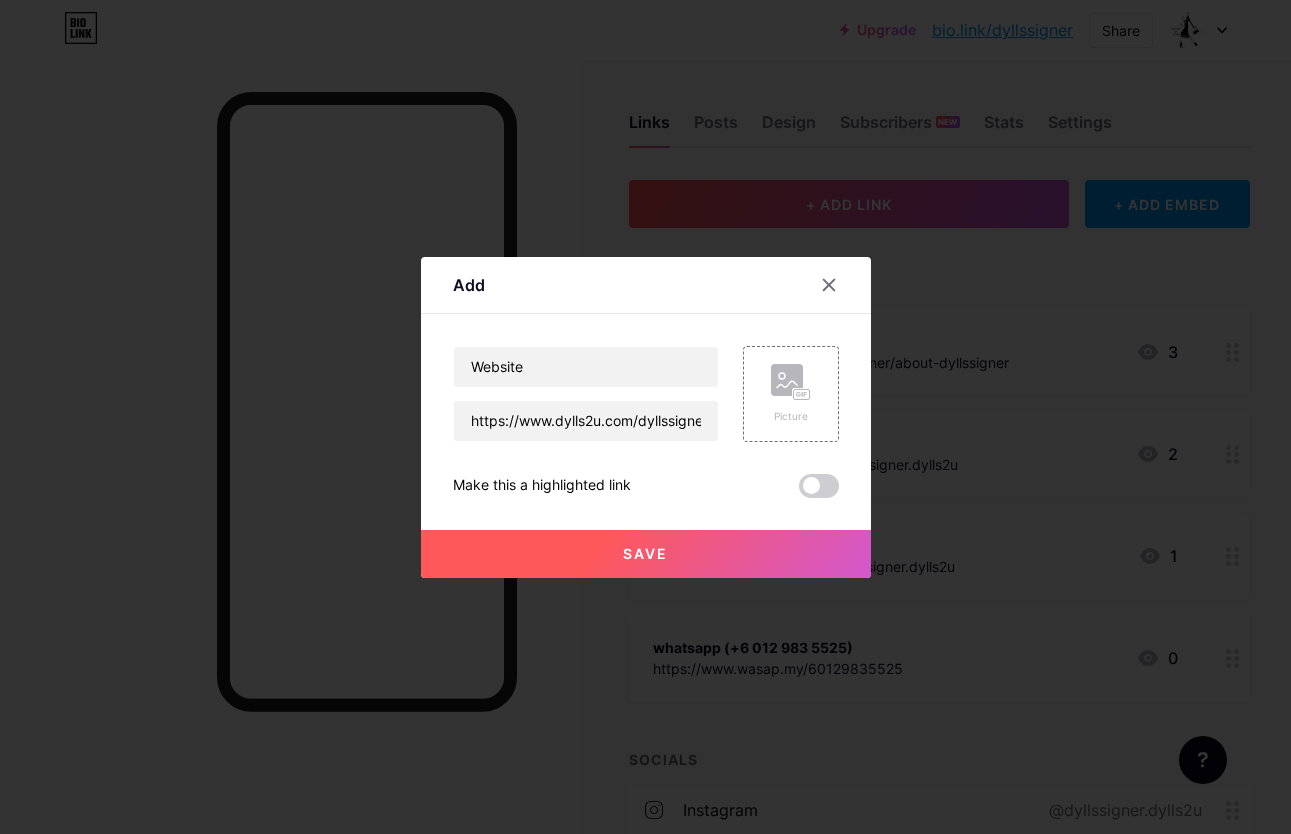 click on "Save" at bounding box center [646, 554] 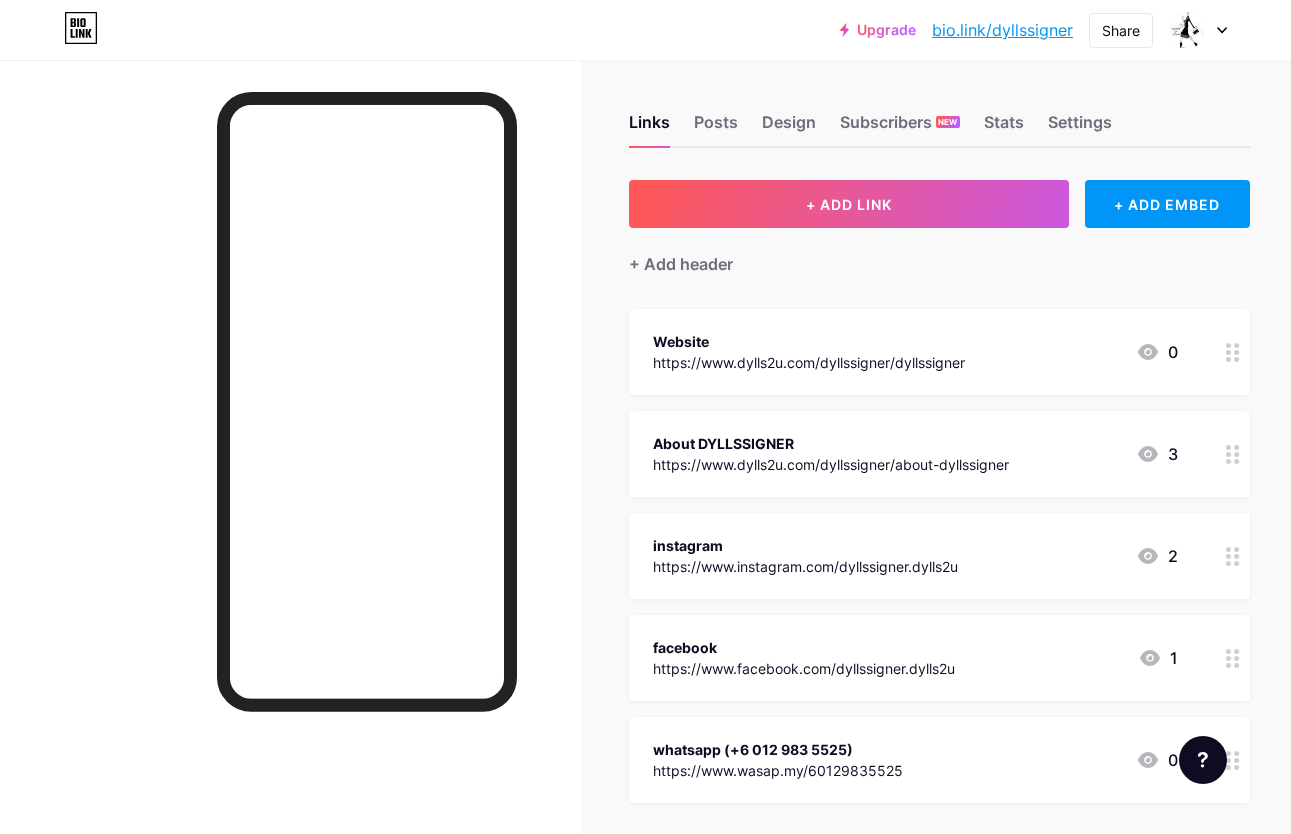 drag, startPoint x: 942, startPoint y: 456, endPoint x: 977, endPoint y: 393, distance: 72.06941 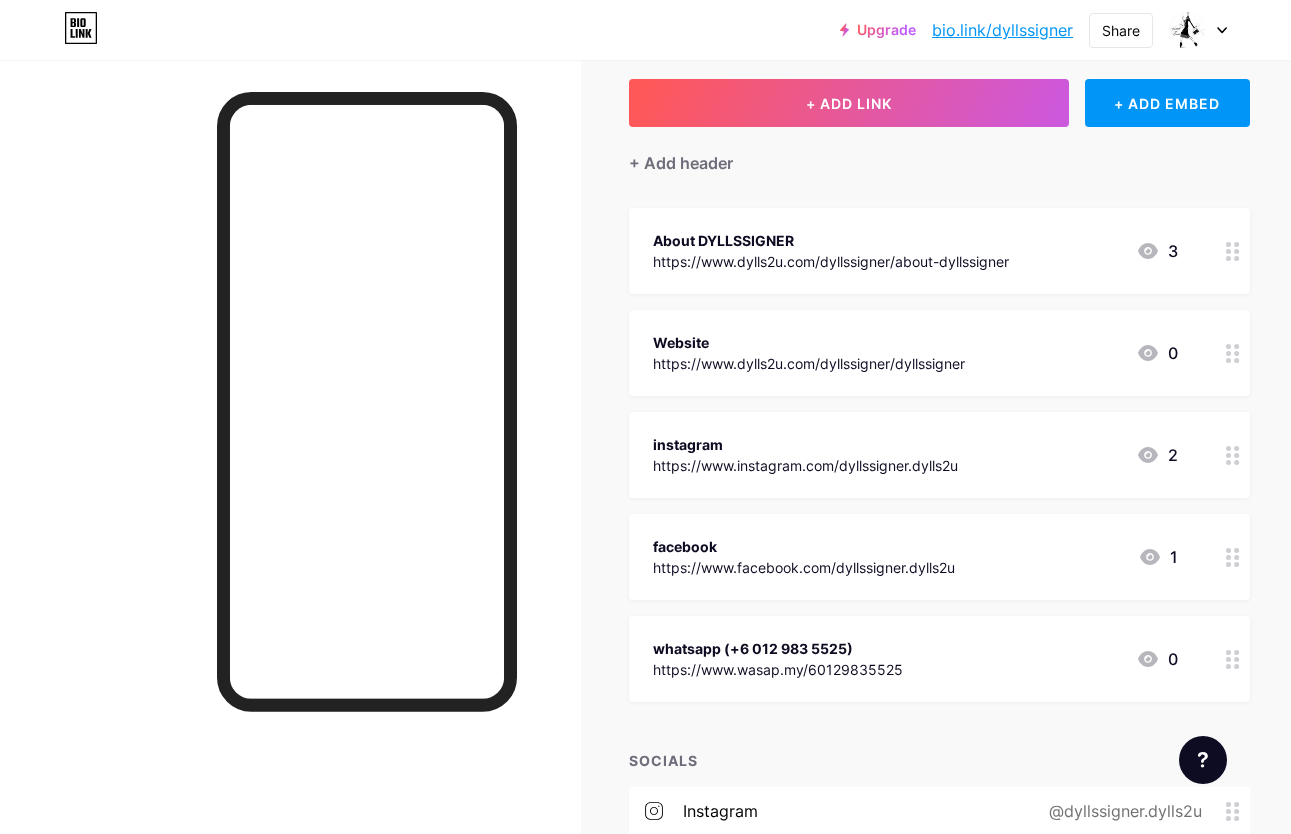 scroll, scrollTop: 108, scrollLeft: 0, axis: vertical 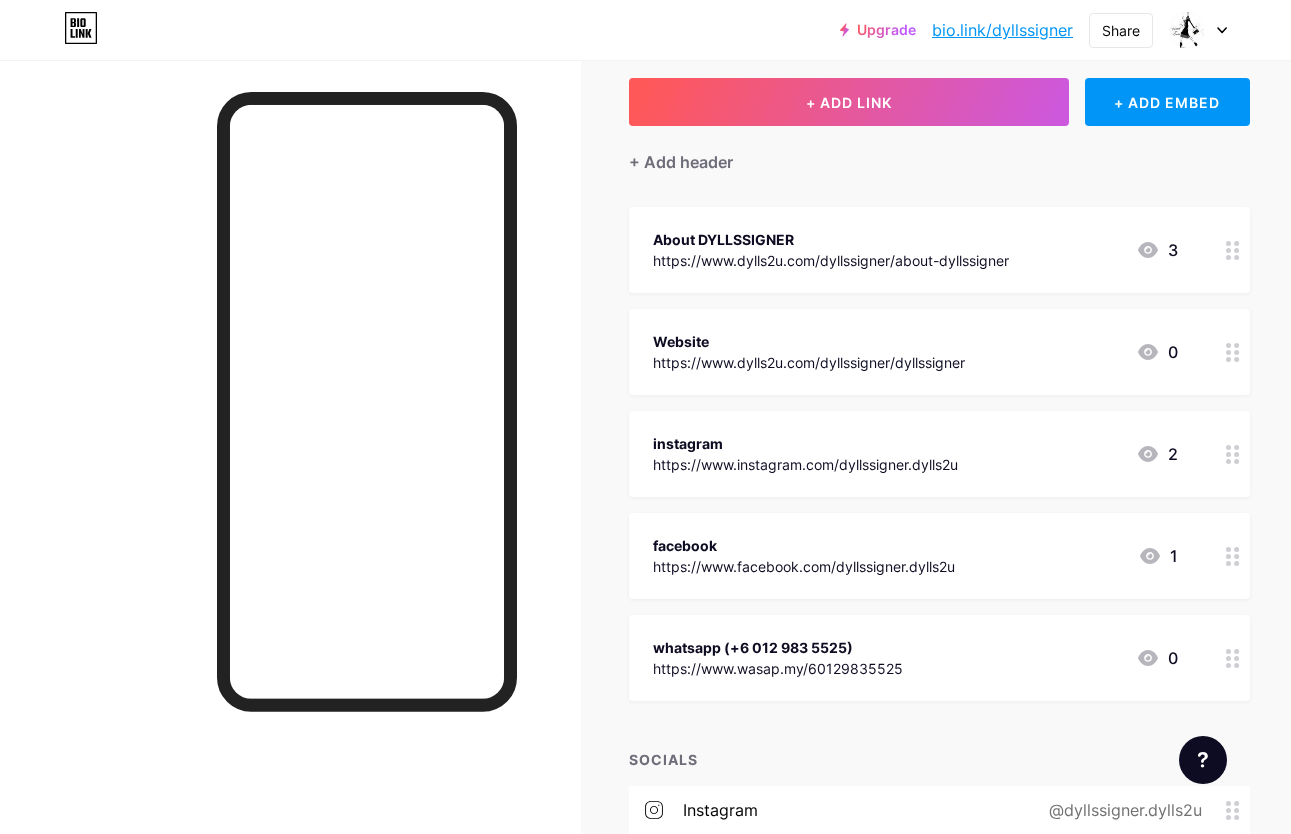 drag, startPoint x: 1233, startPoint y: 460, endPoint x: 650, endPoint y: 8, distance: 737.6944 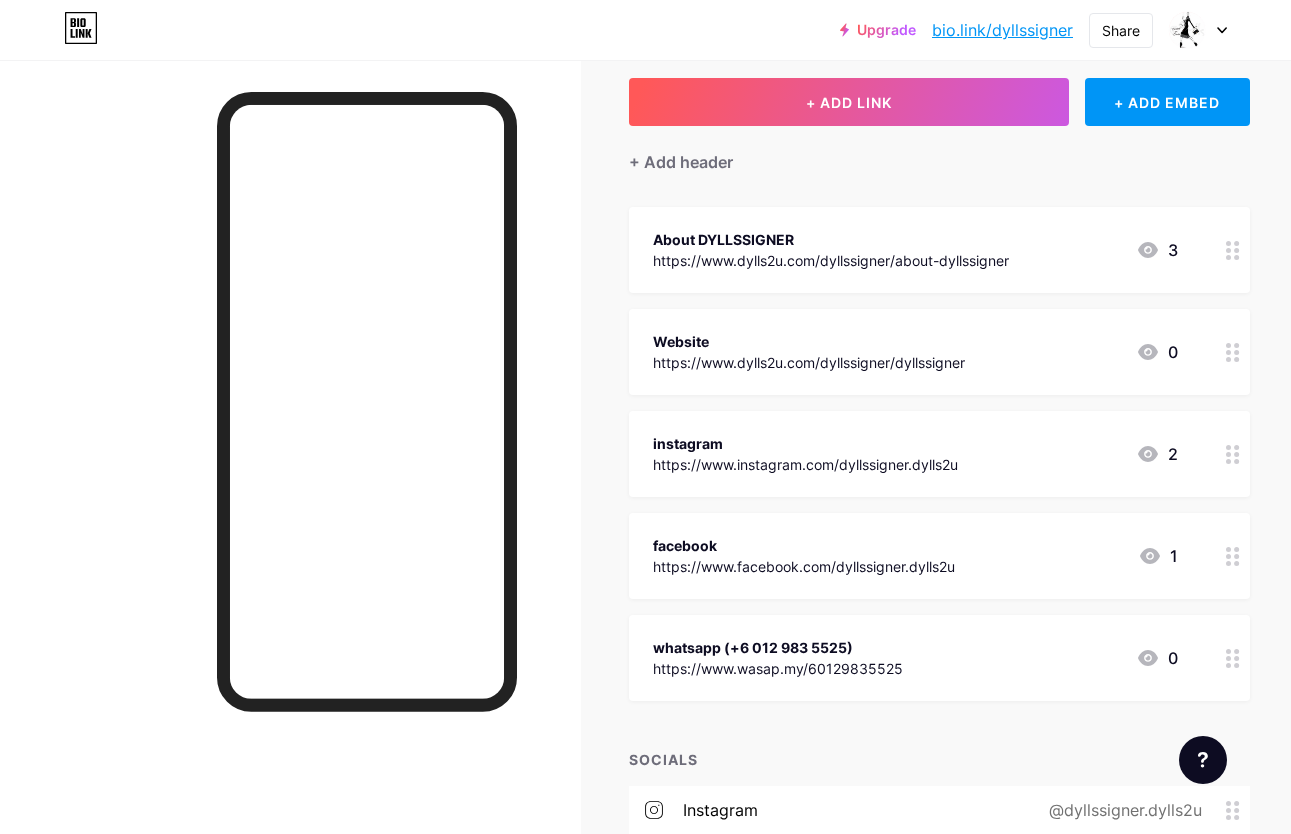 click 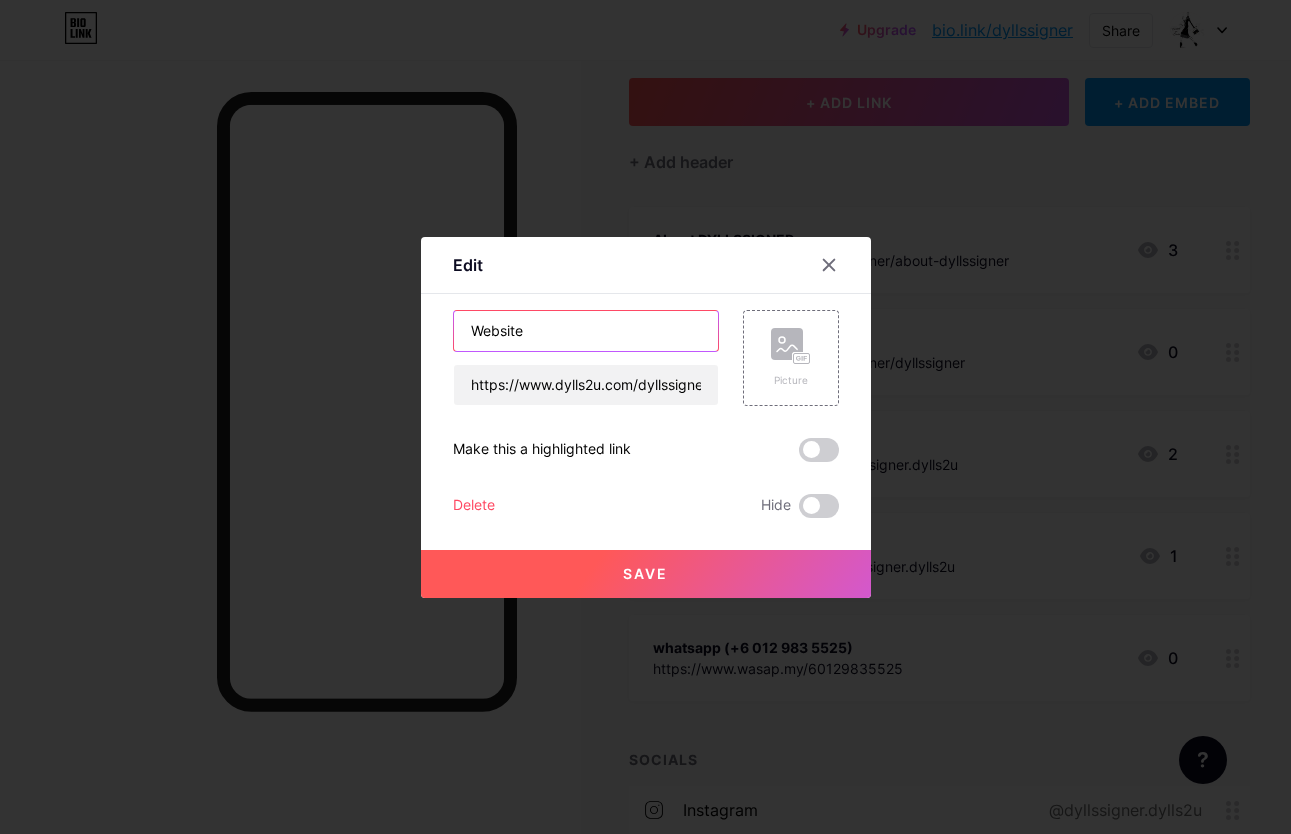 drag, startPoint x: 556, startPoint y: 340, endPoint x: 475, endPoint y: 331, distance: 81.49847 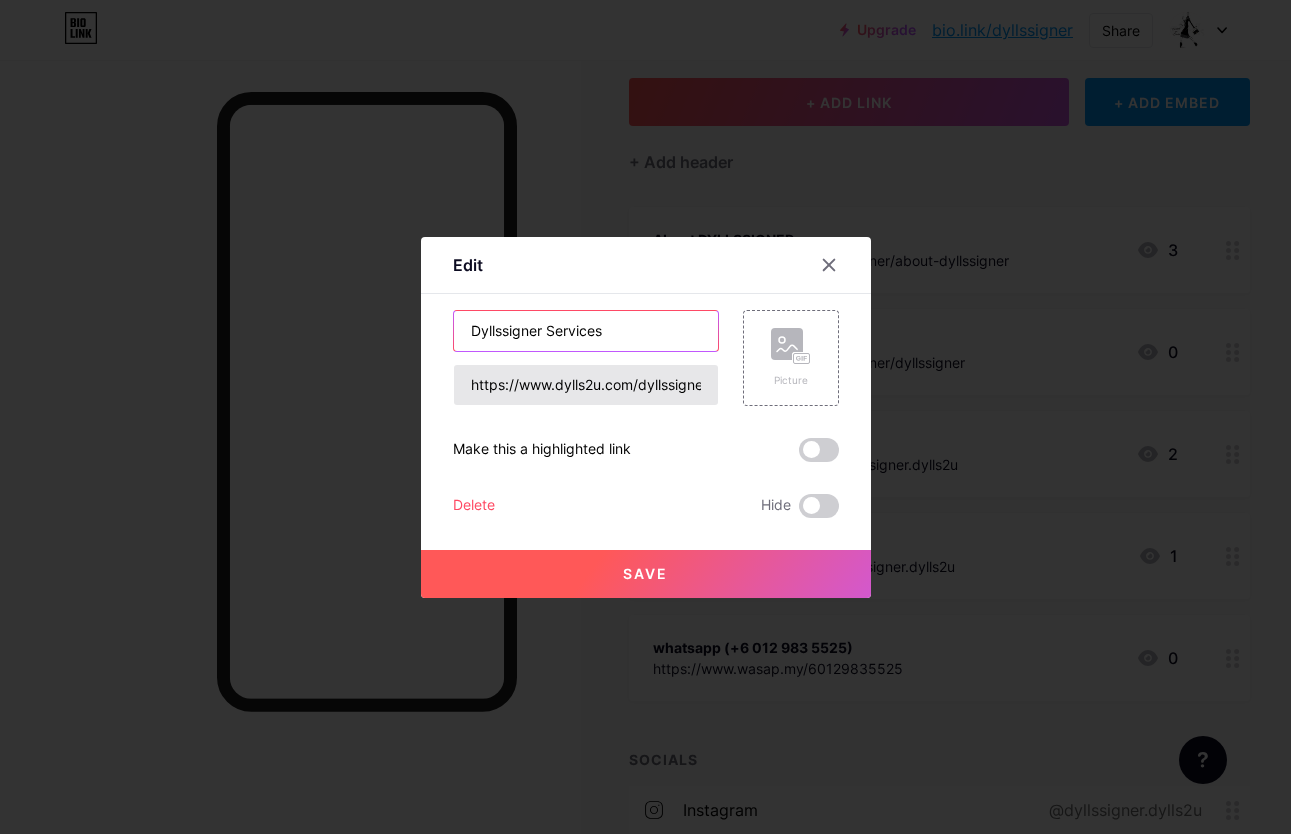 drag, startPoint x: 546, startPoint y: 329, endPoint x: 546, endPoint y: 391, distance: 62 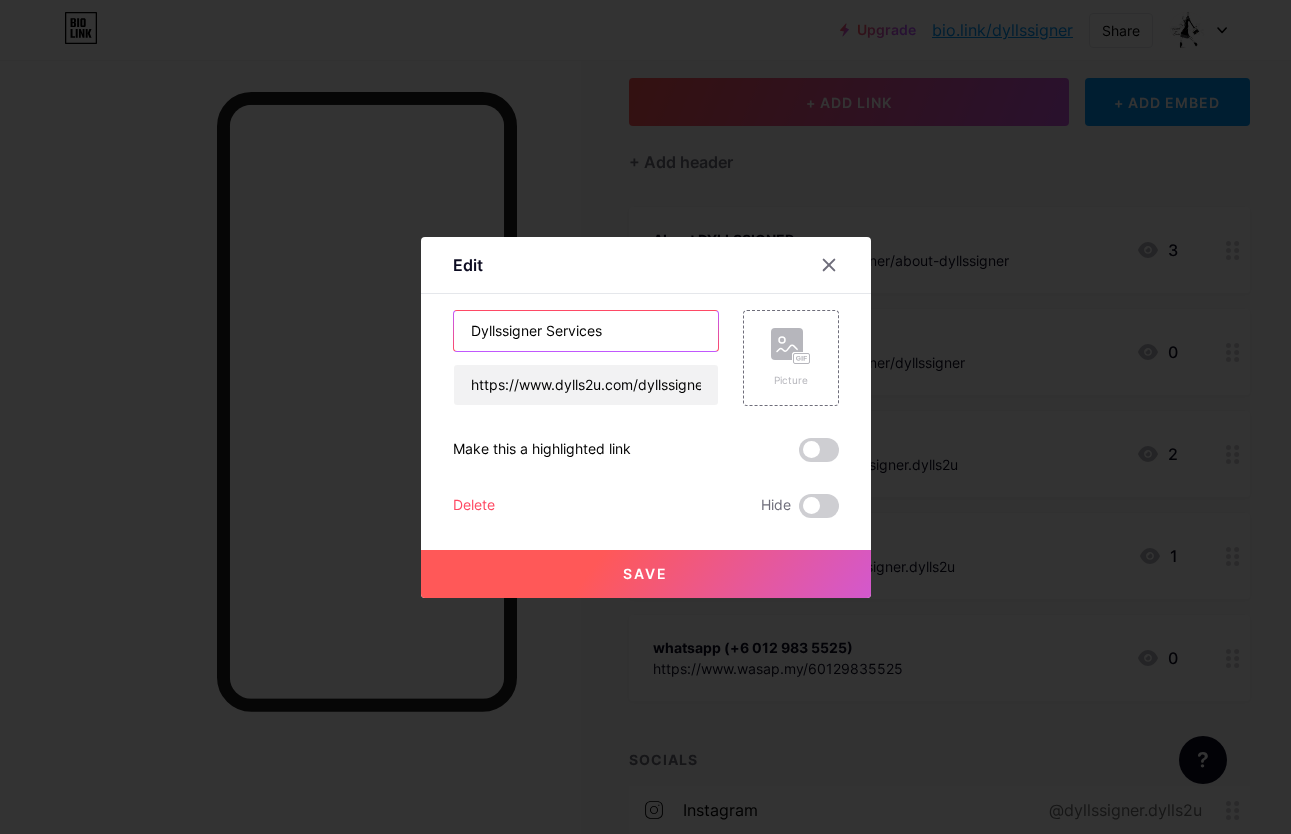 drag, startPoint x: 550, startPoint y: 330, endPoint x: 438, endPoint y: 329, distance: 112.00446 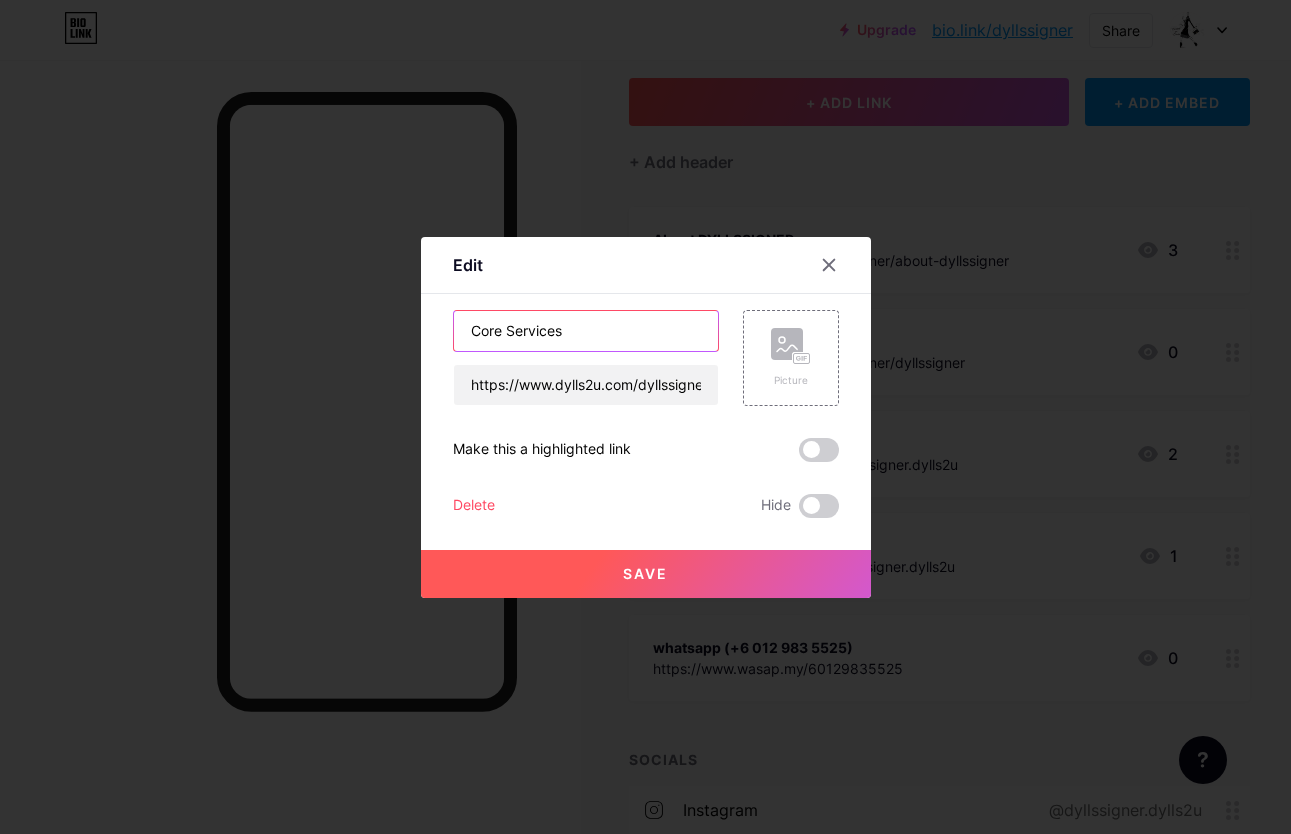 type on "Core Services" 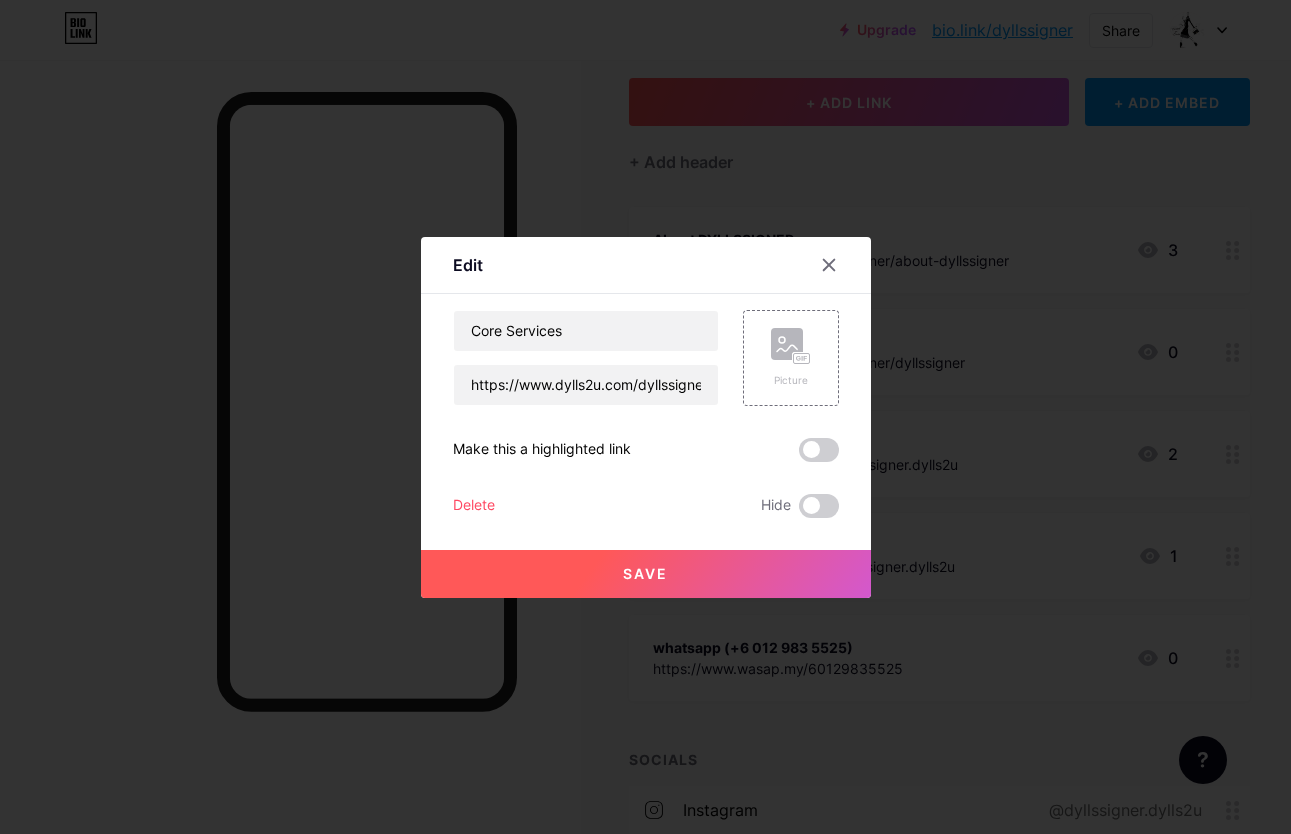 click on "Save" at bounding box center (645, 573) 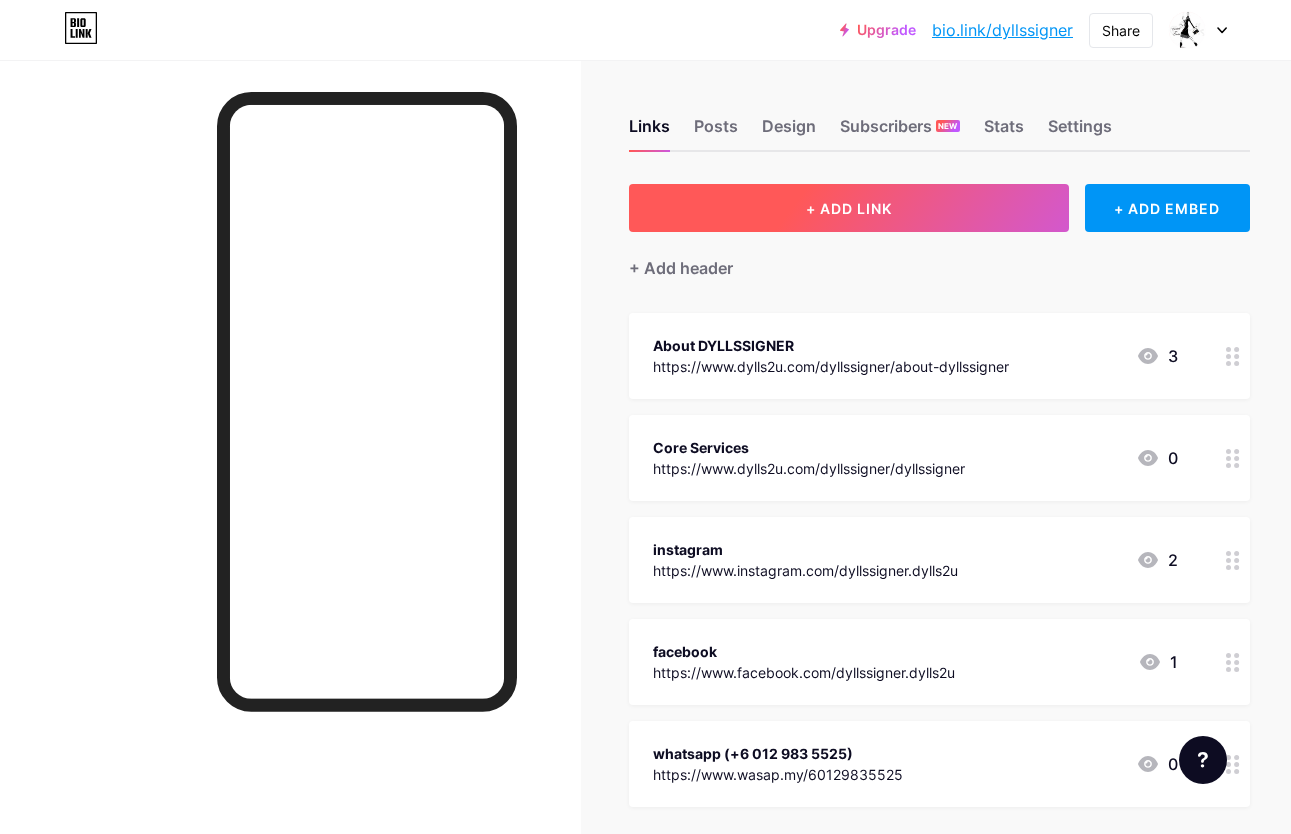 scroll, scrollTop: 447, scrollLeft: 0, axis: vertical 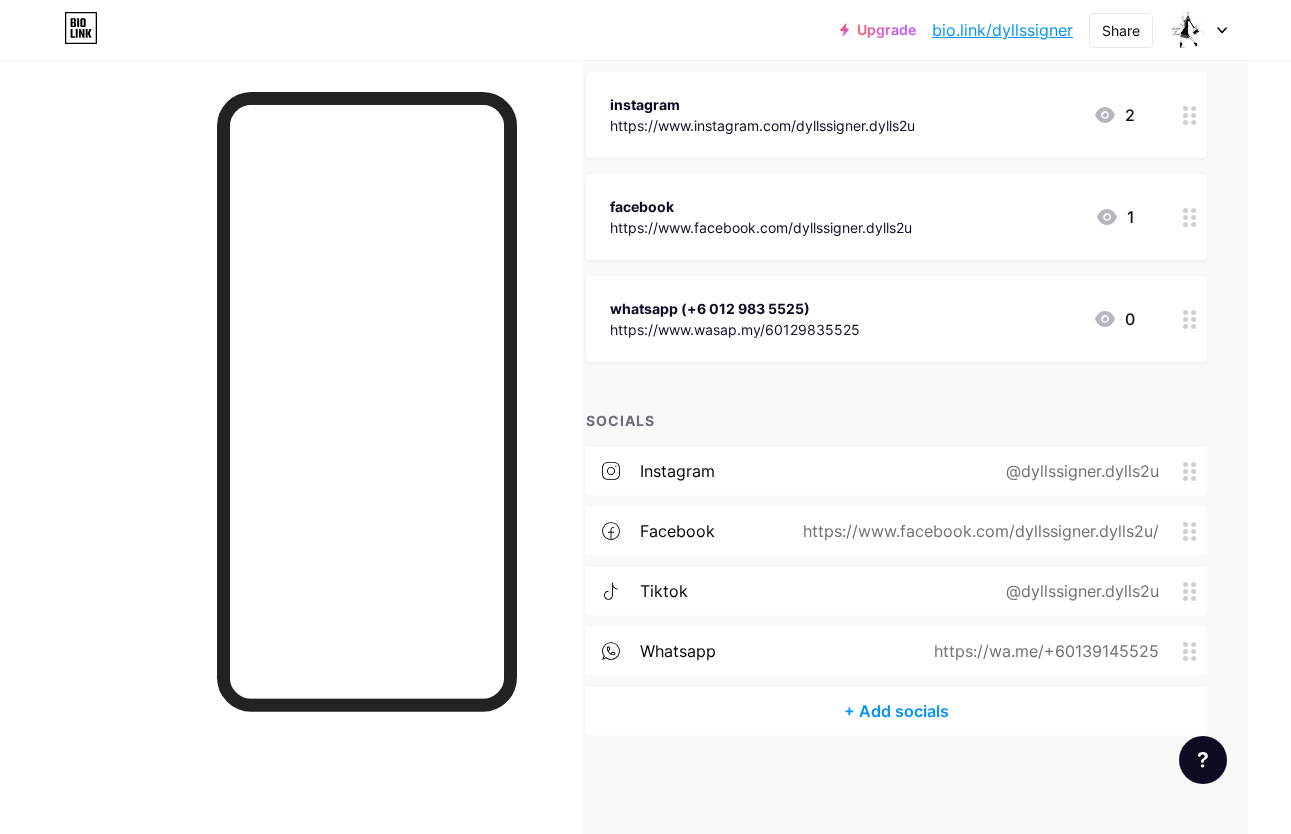 click on "Upgrade   bio.link/dyllss...   bio.link/dyllssigner   Share               Switch accounts     dyllssigner.dylls2u   bio.link/dyllssigner       + Add a new page        Account settings   Logout   Link Copied
Links
Posts
Design
Subscribers
NEW
Stats
Settings       + ADD LINK     + ADD EMBED
+ Add header
About DYLLSSIGNER
https://www.dylls2u.com/dyllssigner/about-dyllssigner
3
Core Services
https://www.dylls2u.com/dyllssigner/dyllssigner
0
instagram
https://www.instagram.com/dyllssigner.dylls2u
2
facebook
https://www.facebook.com/dyllssigner.dylls2u
1" at bounding box center [602, 194] 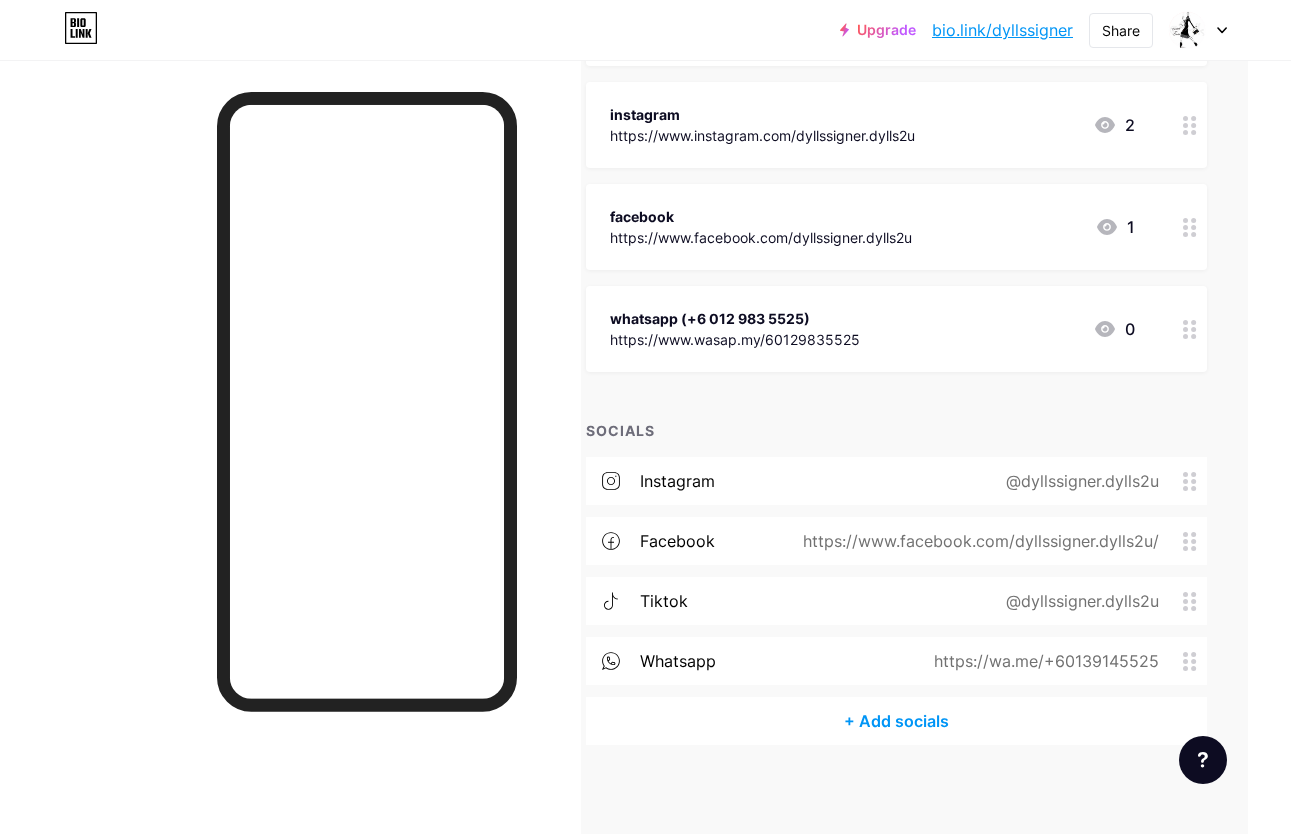 scroll, scrollTop: 436, scrollLeft: 43, axis: both 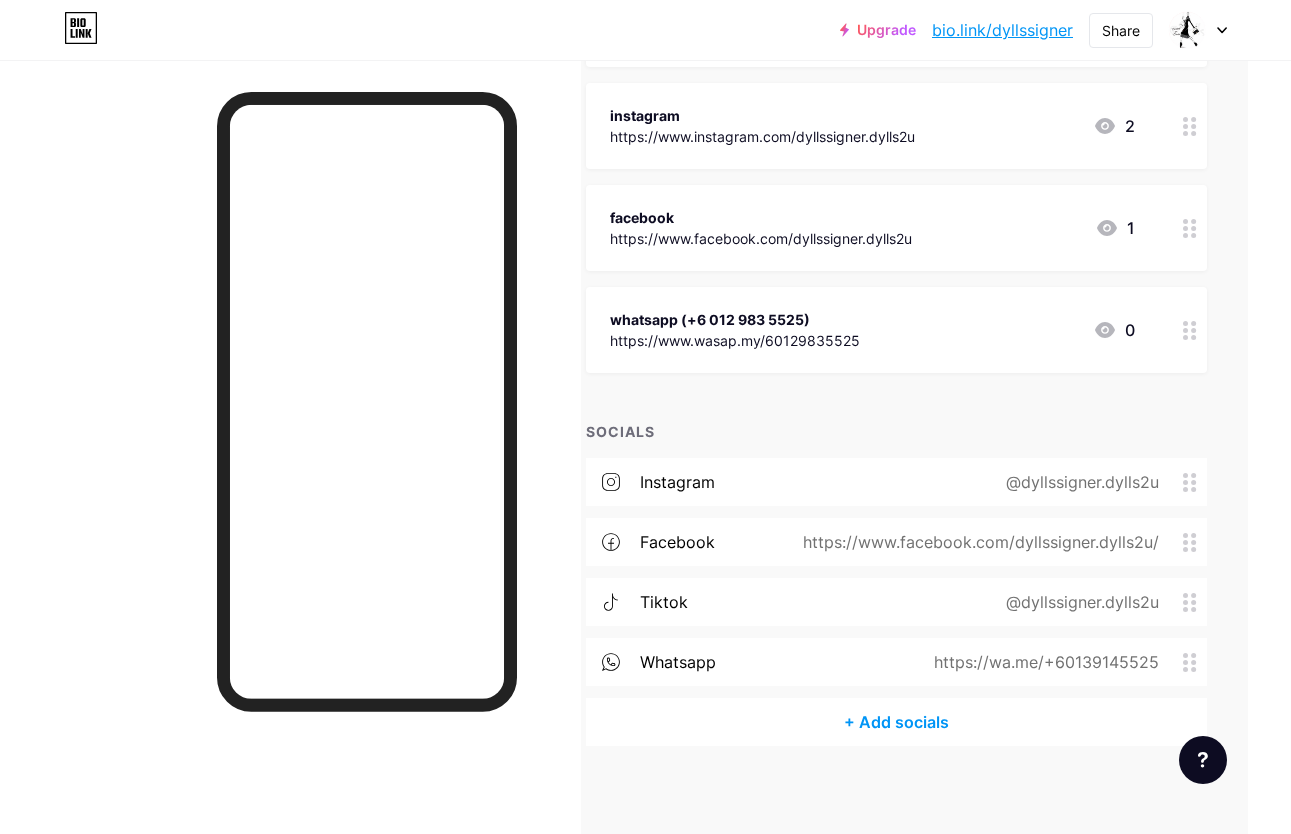 click on "whatsapp
https://wa.me/+60139145525" at bounding box center [896, 662] 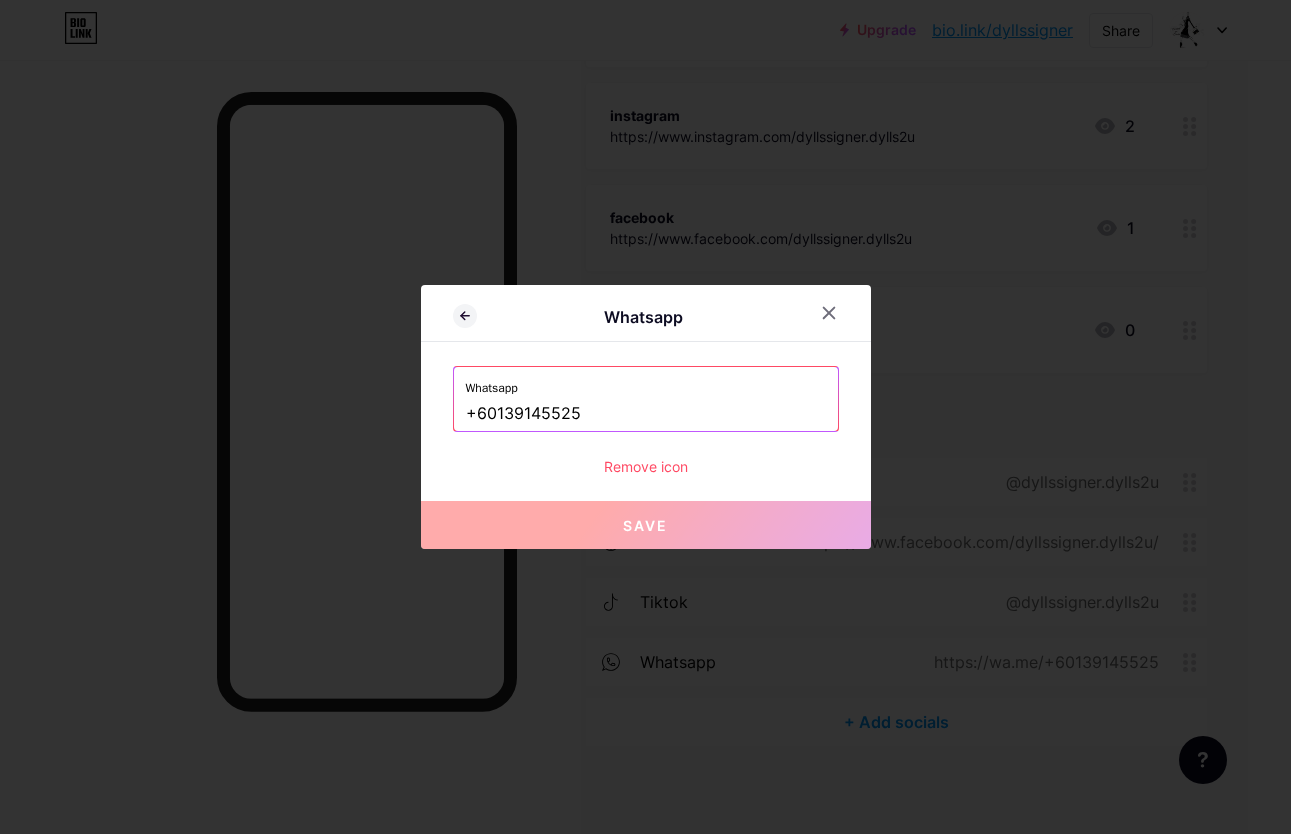 drag, startPoint x: 538, startPoint y: 409, endPoint x: 536, endPoint y: 423, distance: 14.142136 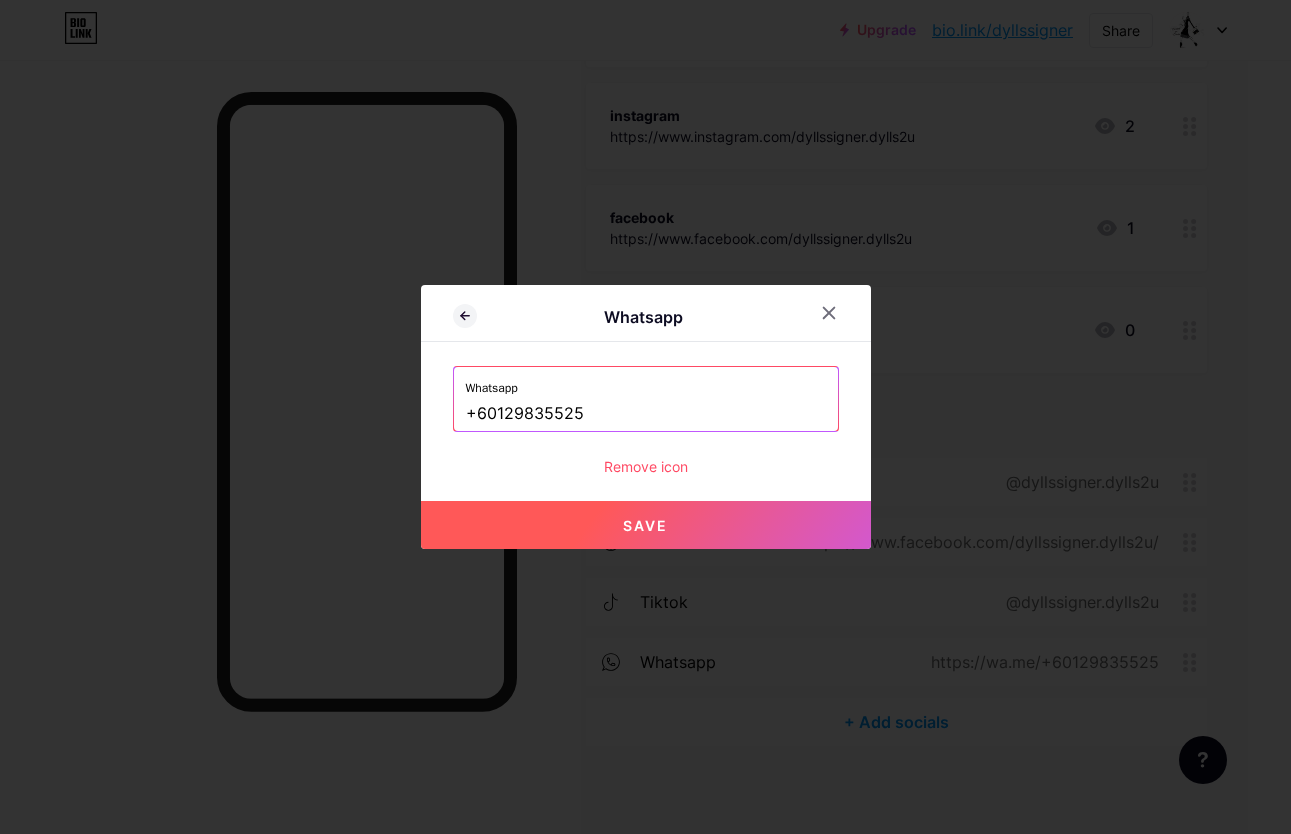 click on "Save" at bounding box center [646, 525] 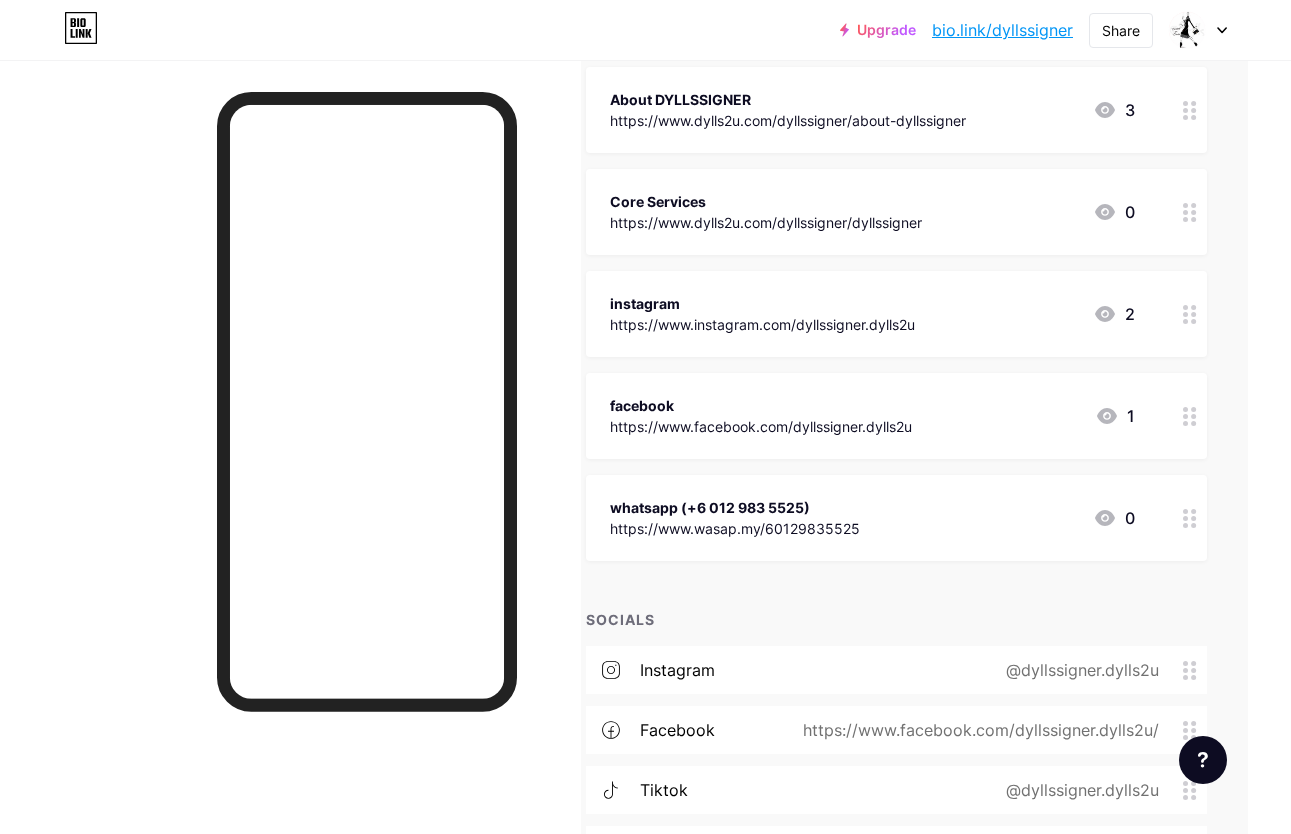 scroll, scrollTop: 239, scrollLeft: 43, axis: both 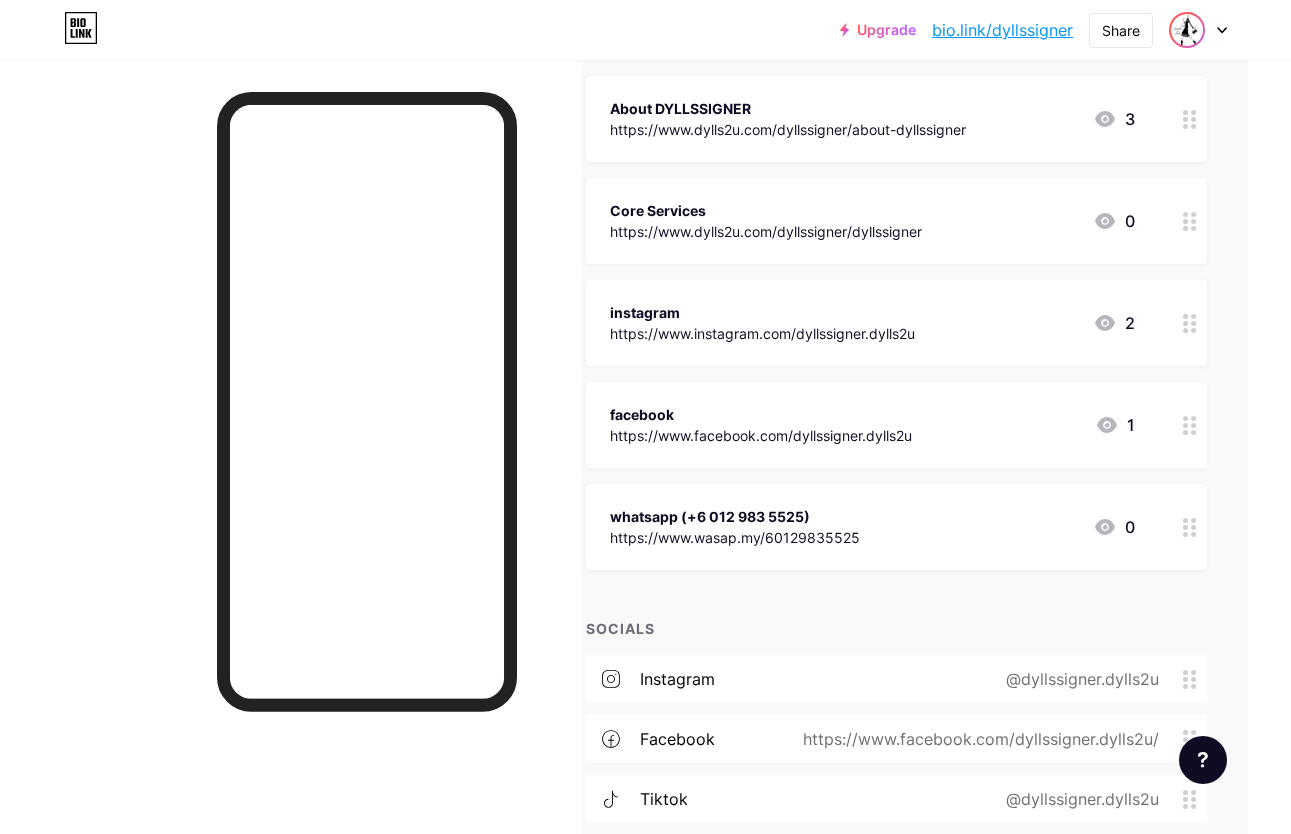 click at bounding box center [1187, 30] 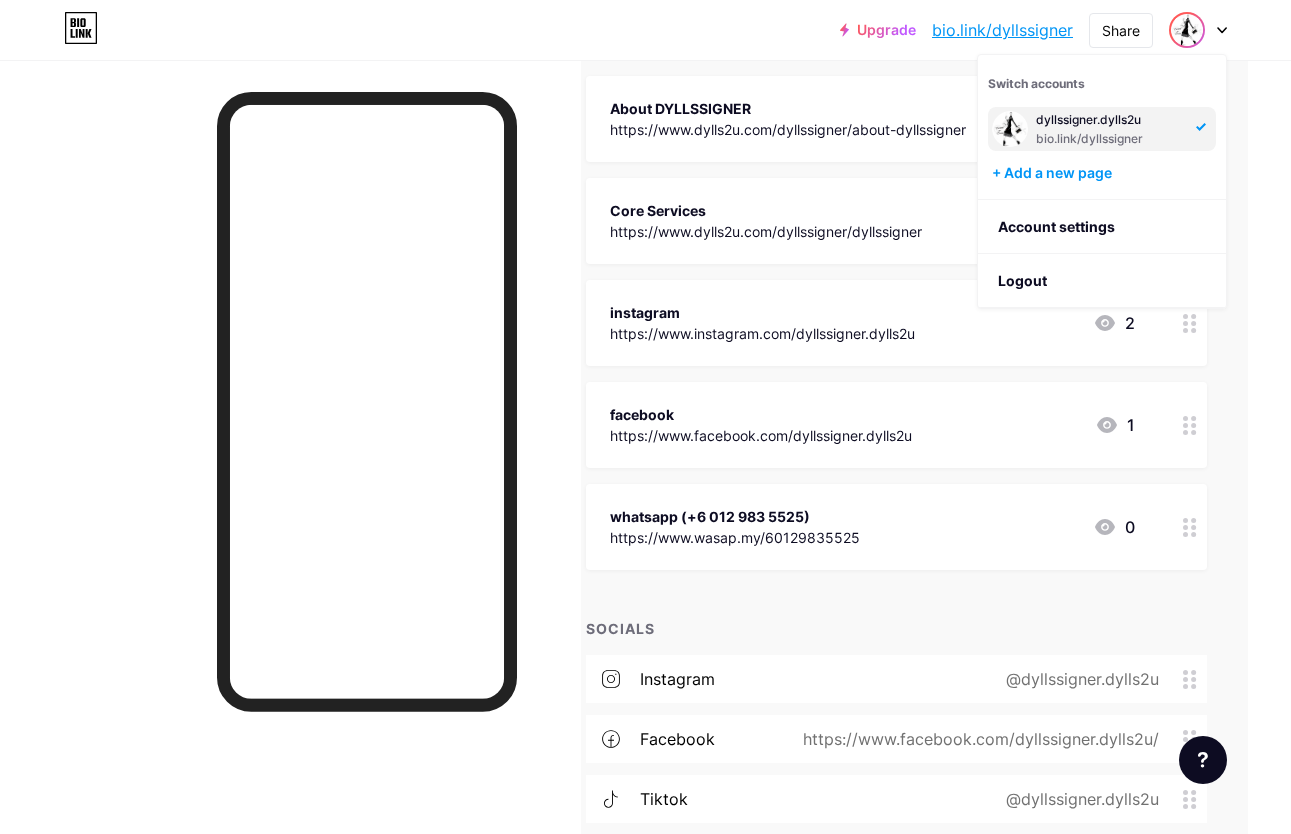 scroll, scrollTop: 239, scrollLeft: 39, axis: both 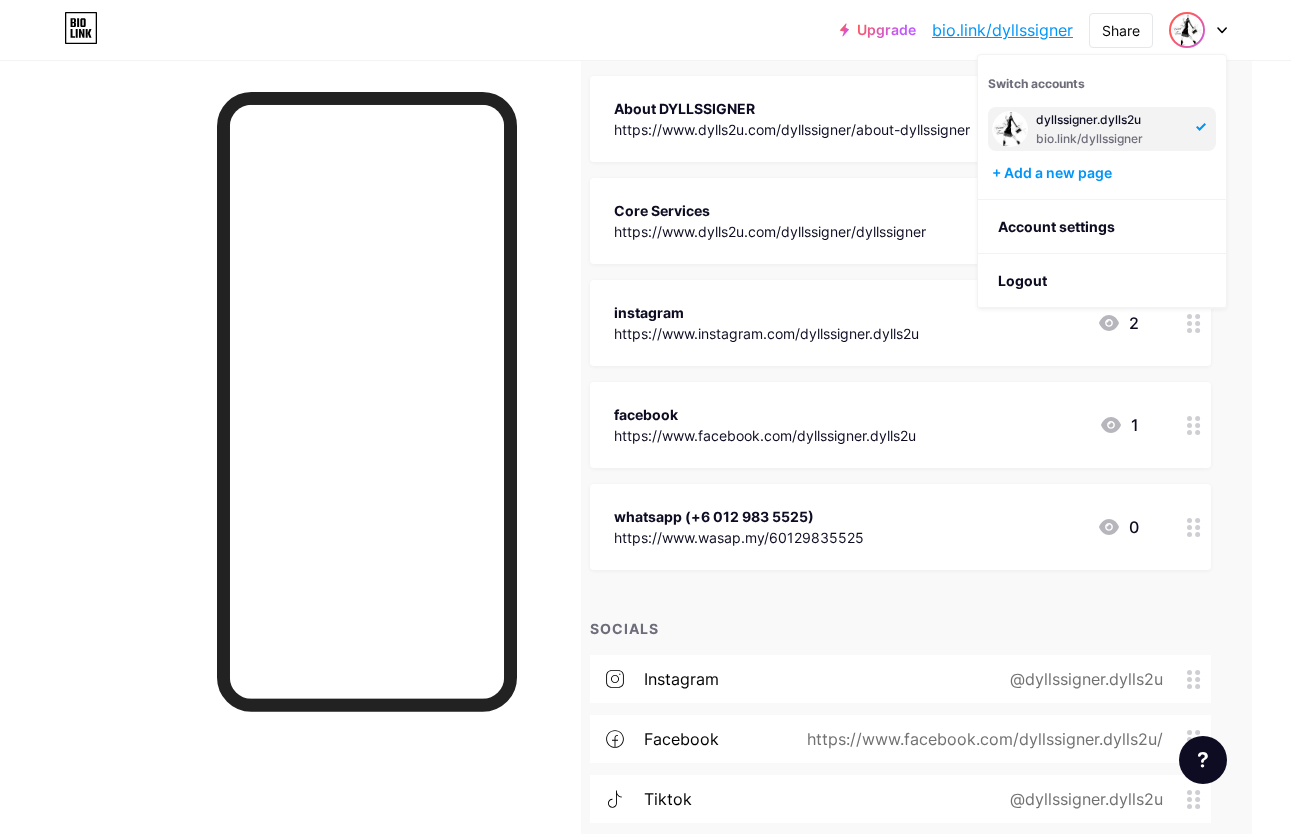 click on "dyllssigner.dylls2u" at bounding box center (1110, 120) 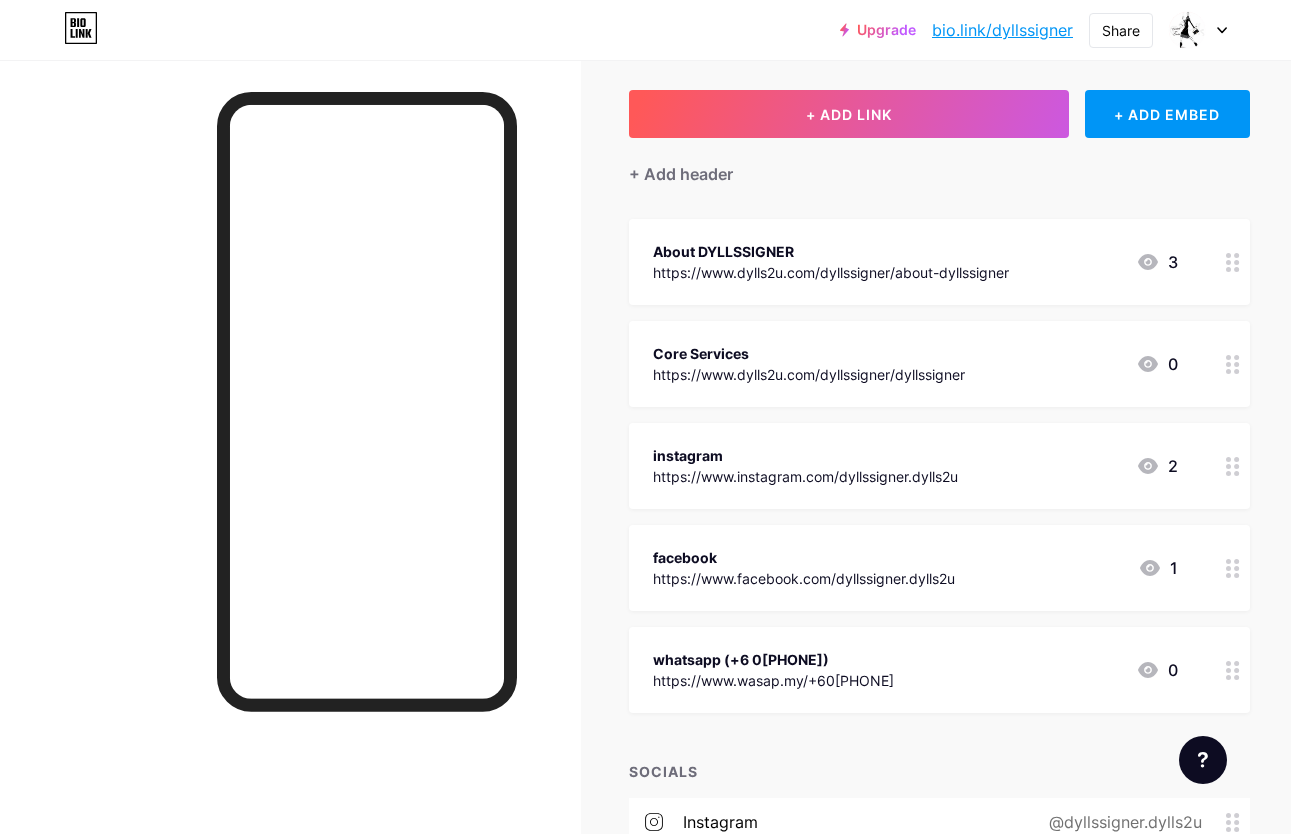 scroll, scrollTop: 78, scrollLeft: 0, axis: vertical 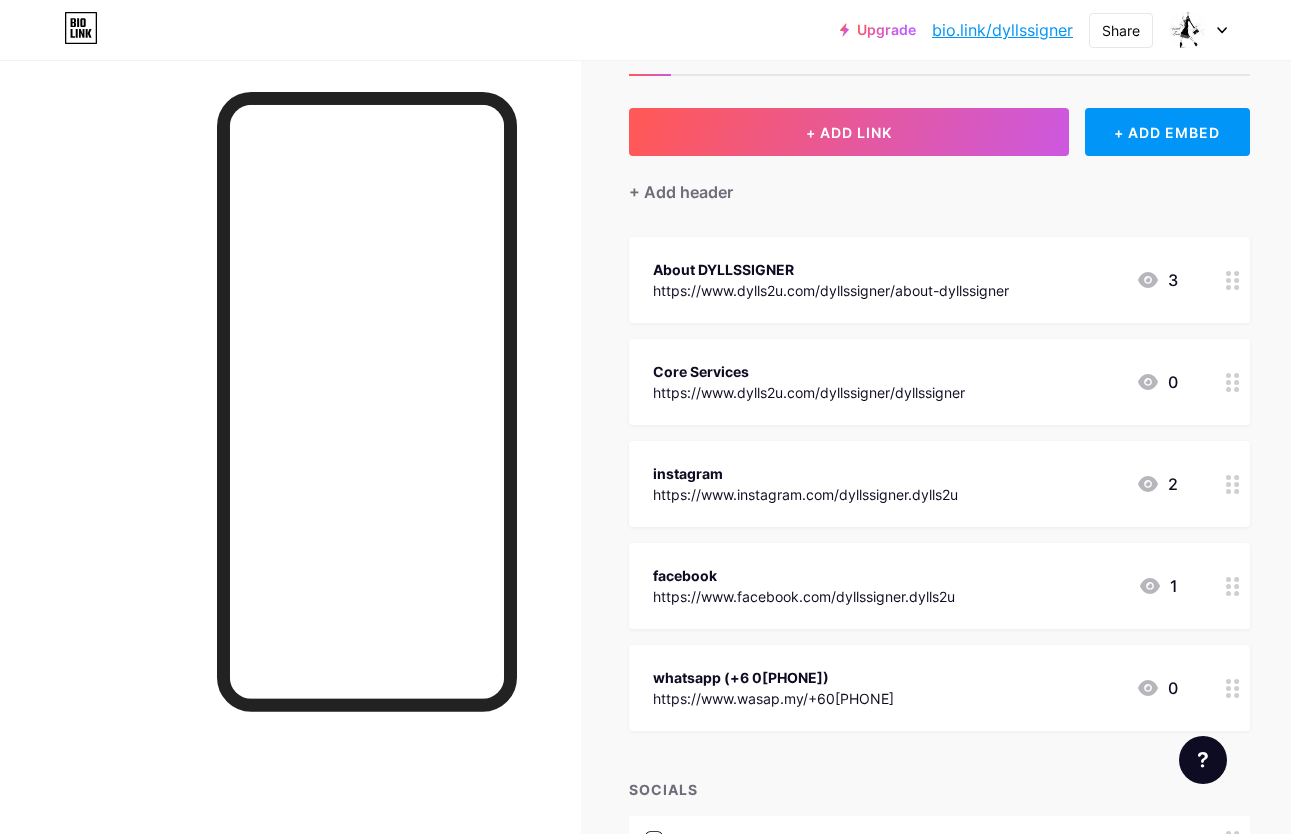 click on "bio.link/dyllssigner" at bounding box center (1002, 30) 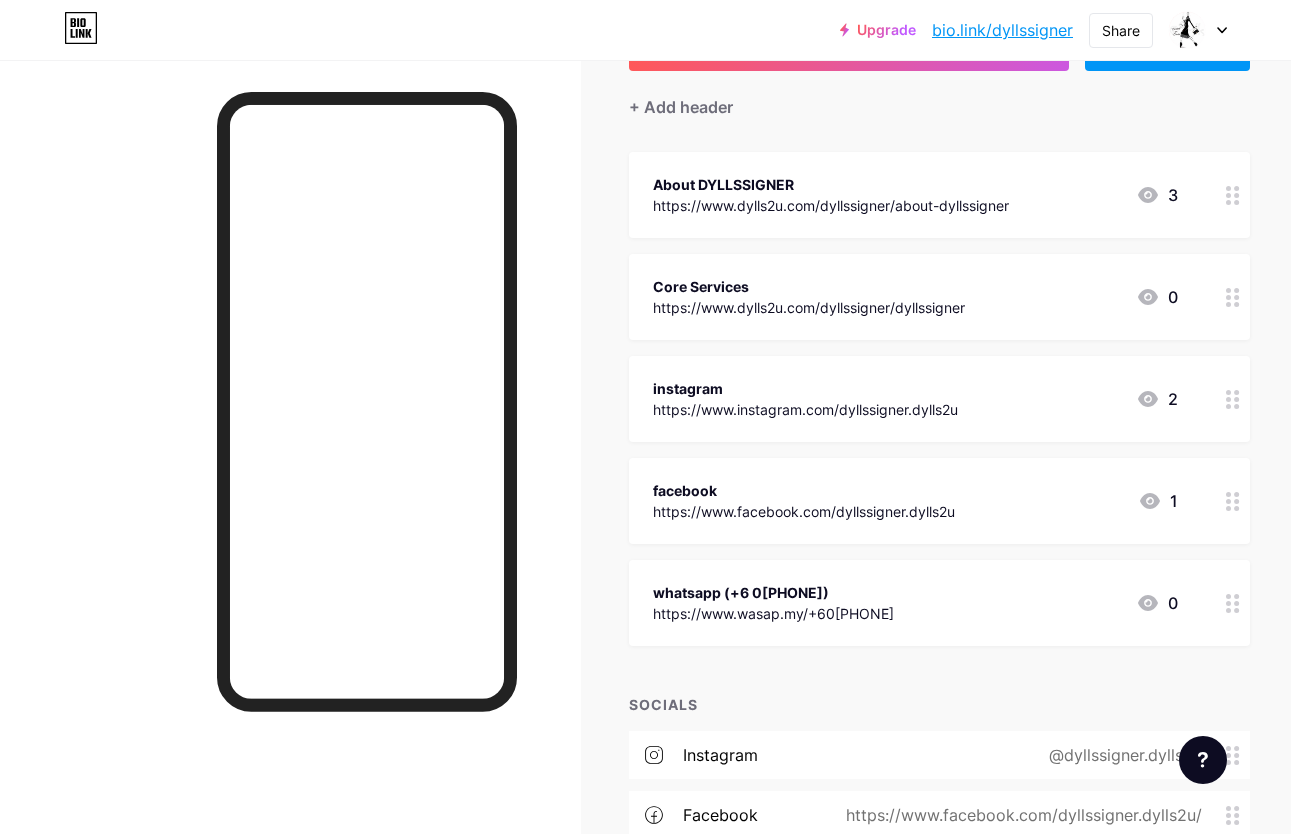 scroll, scrollTop: 255, scrollLeft: 0, axis: vertical 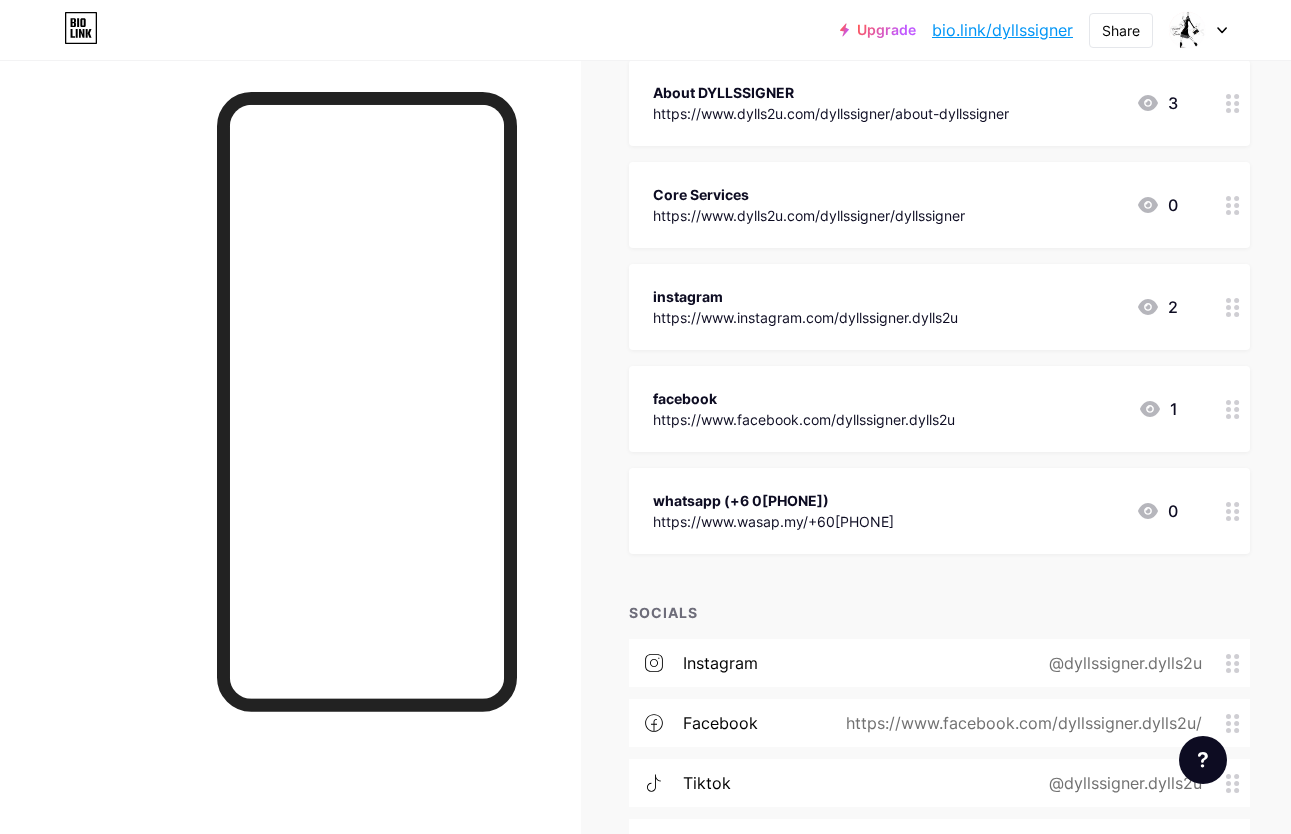 click on "https://www.dylls2u.com/dyllssigner/dyllssigner" at bounding box center (809, 215) 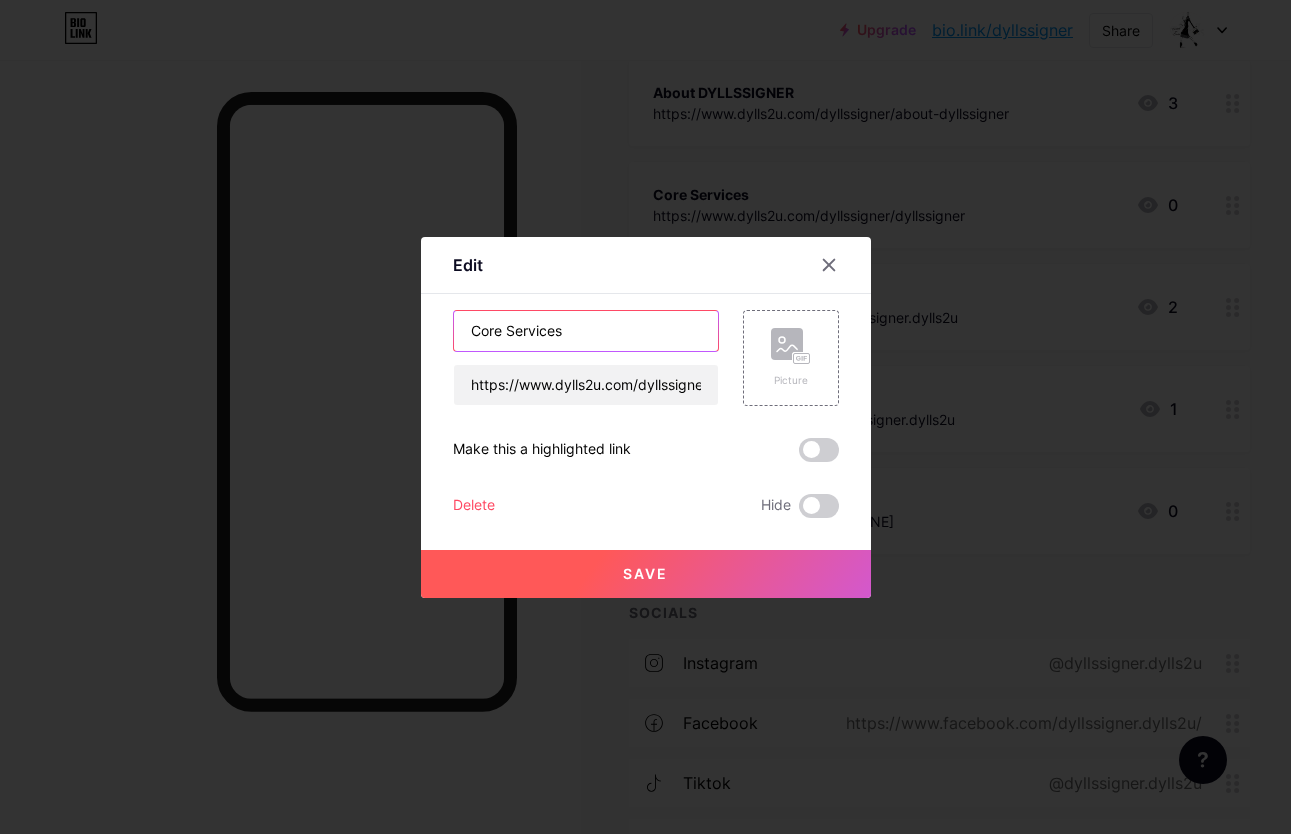 click on "Core Services" at bounding box center (586, 331) 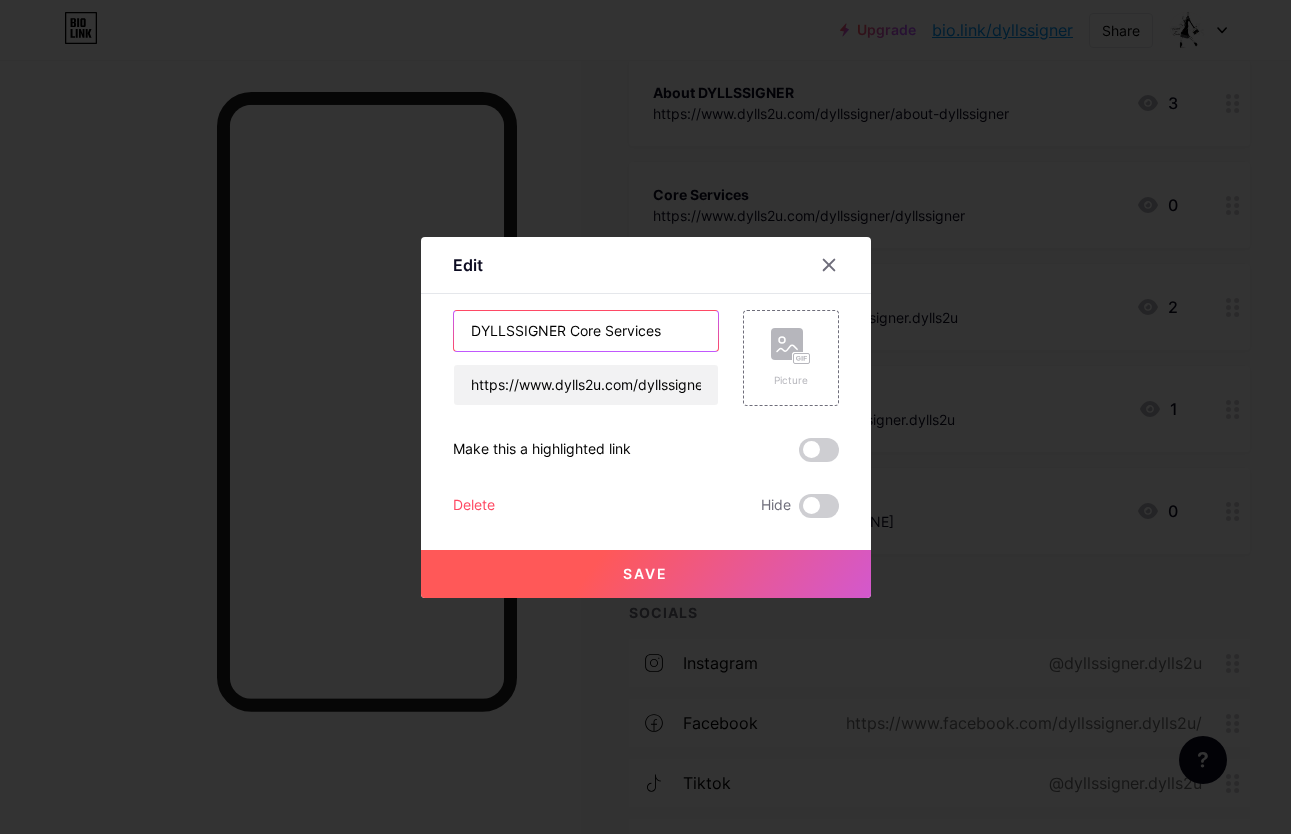 type on "DYLLSSIGNER Core Services" 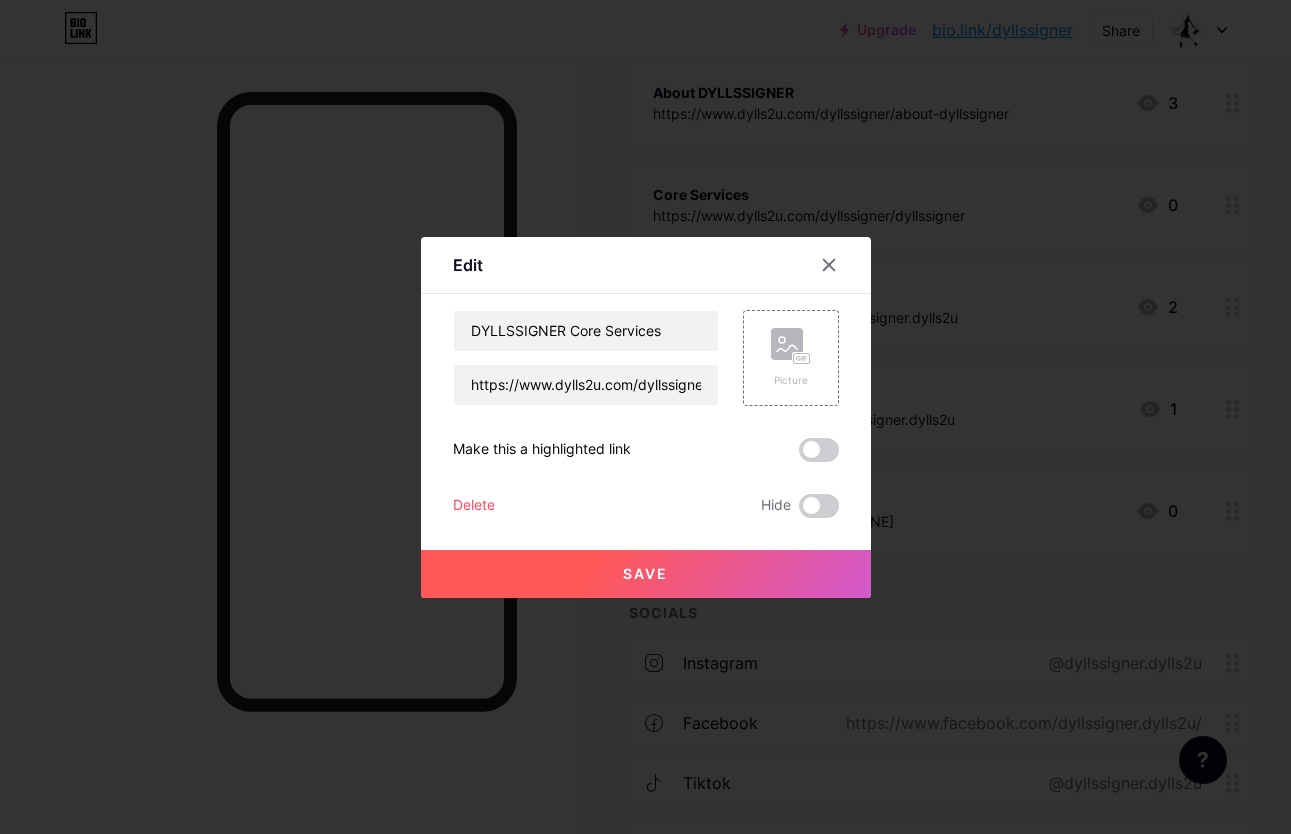 click on "Save" at bounding box center (646, 574) 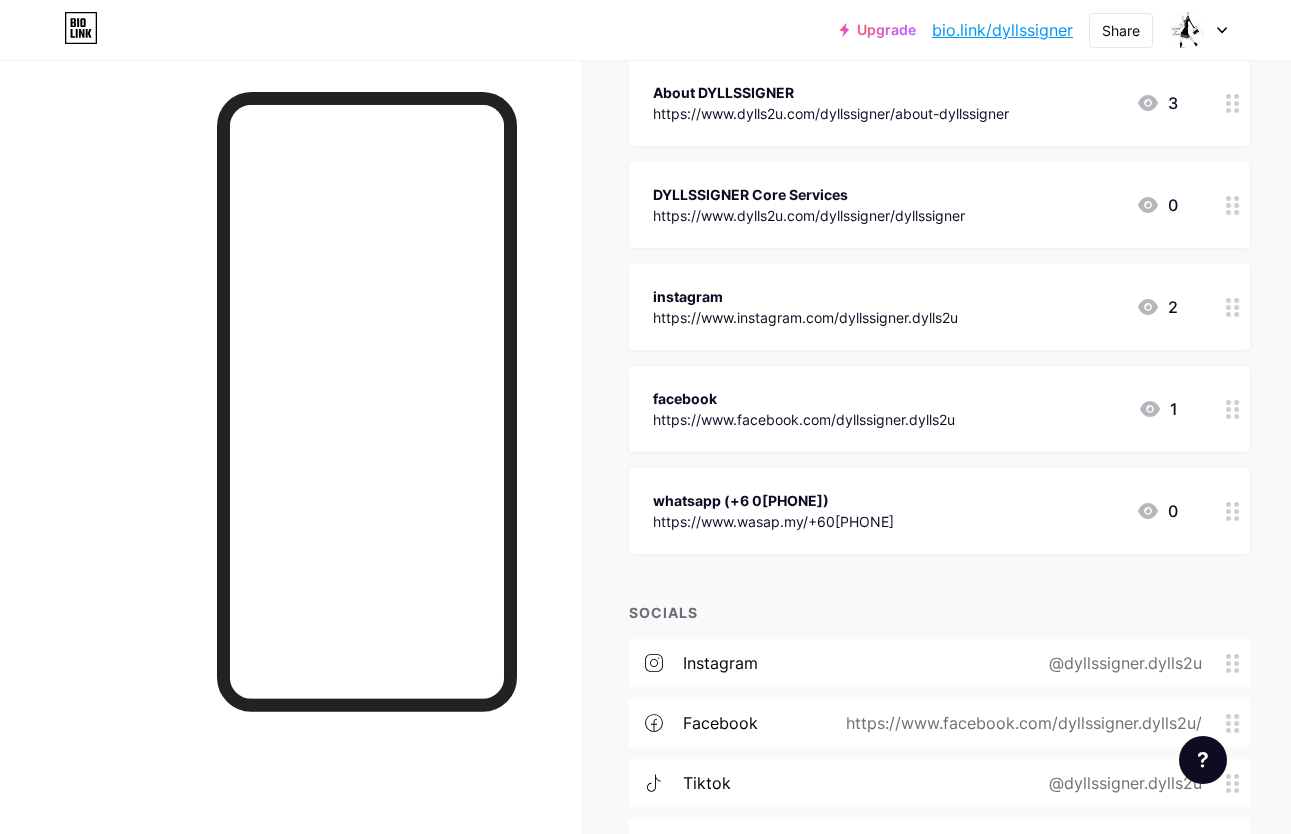 click at bounding box center (1233, 409) 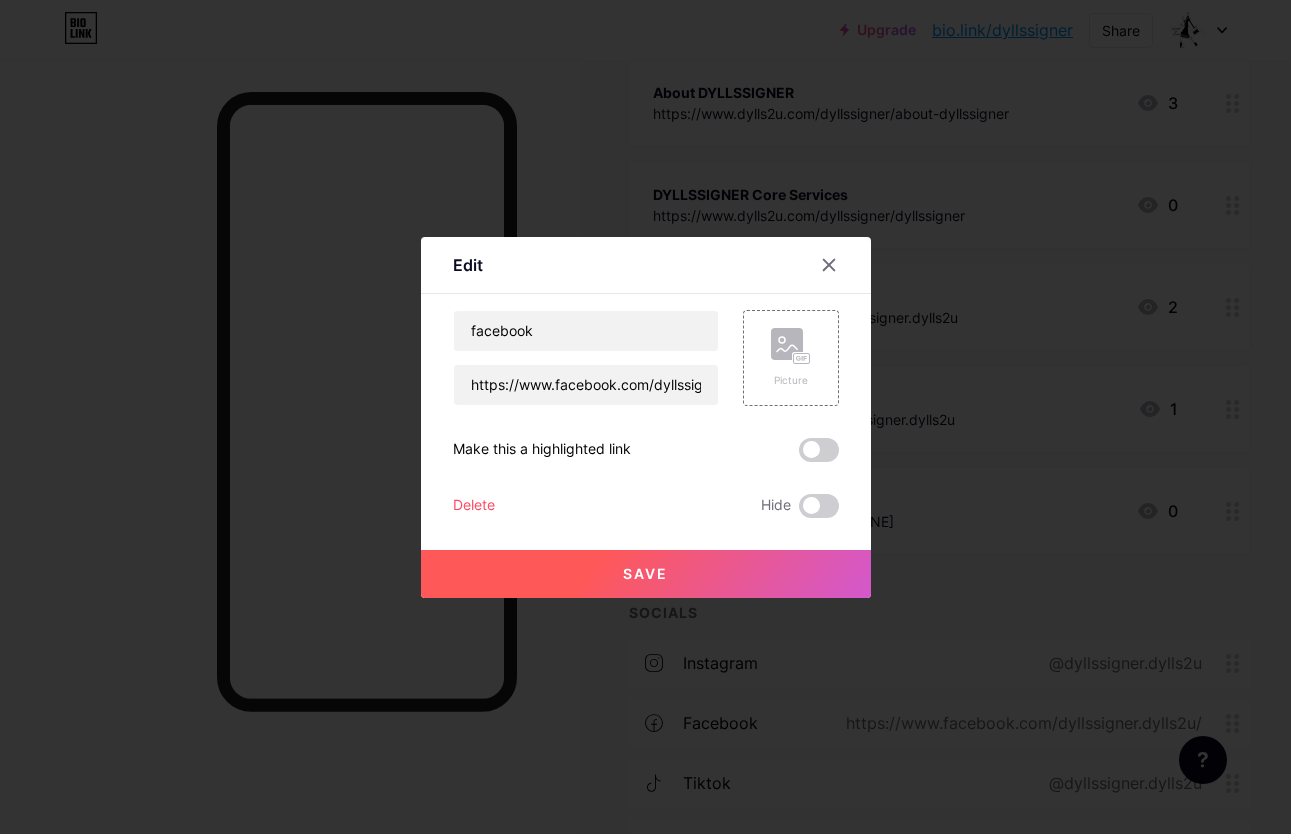 click at bounding box center (841, 265) 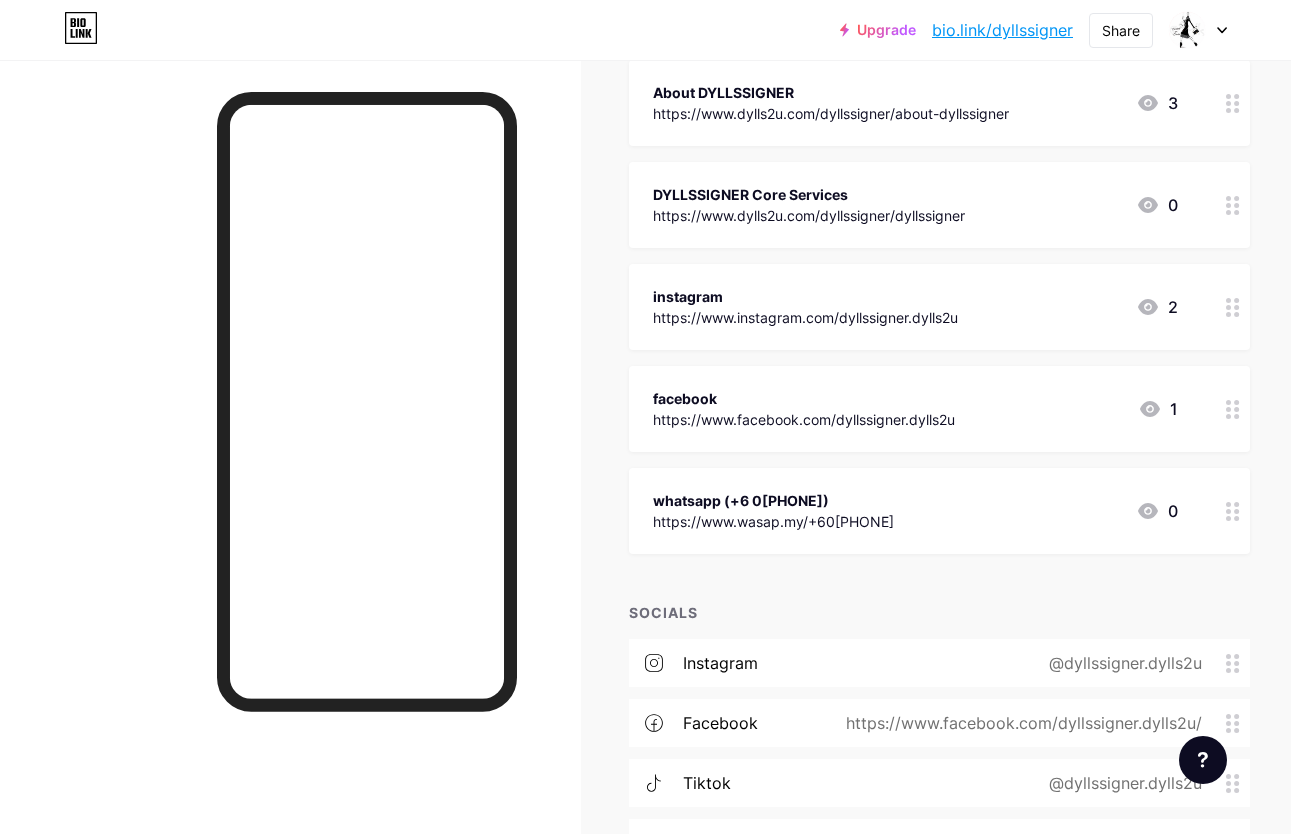 scroll, scrollTop: 447, scrollLeft: 0, axis: vertical 